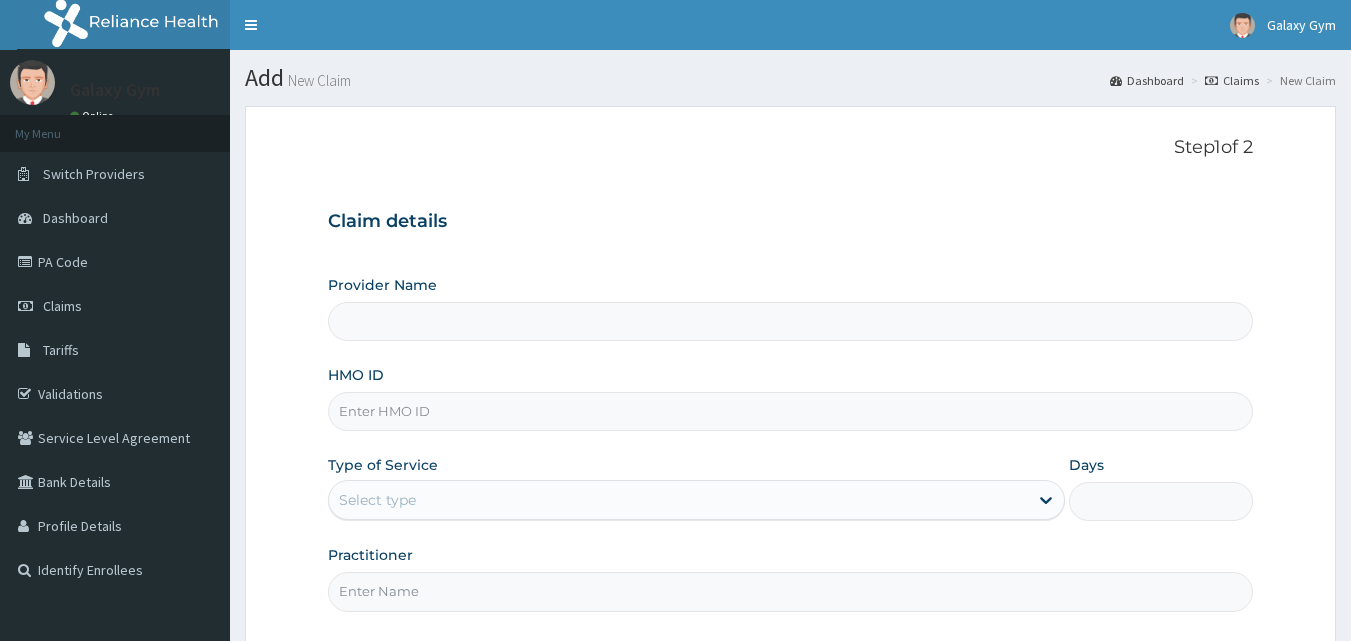 scroll, scrollTop: 0, scrollLeft: 0, axis: both 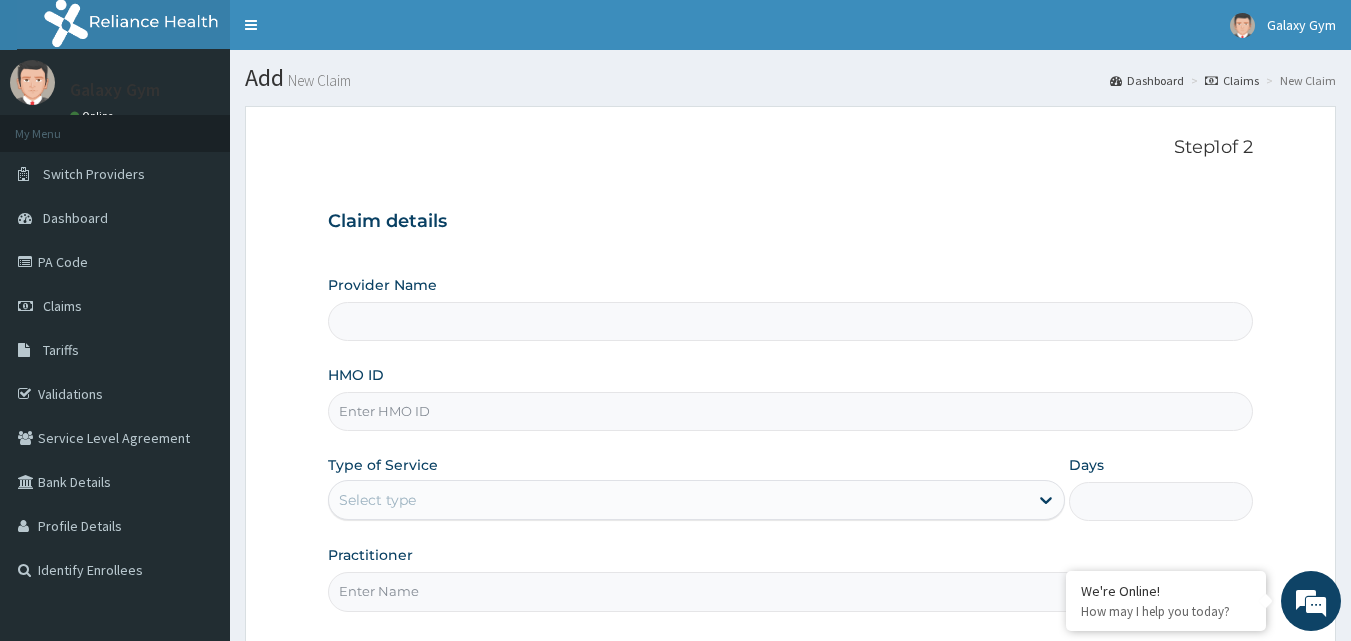 click on "HMO ID" at bounding box center (791, 411) 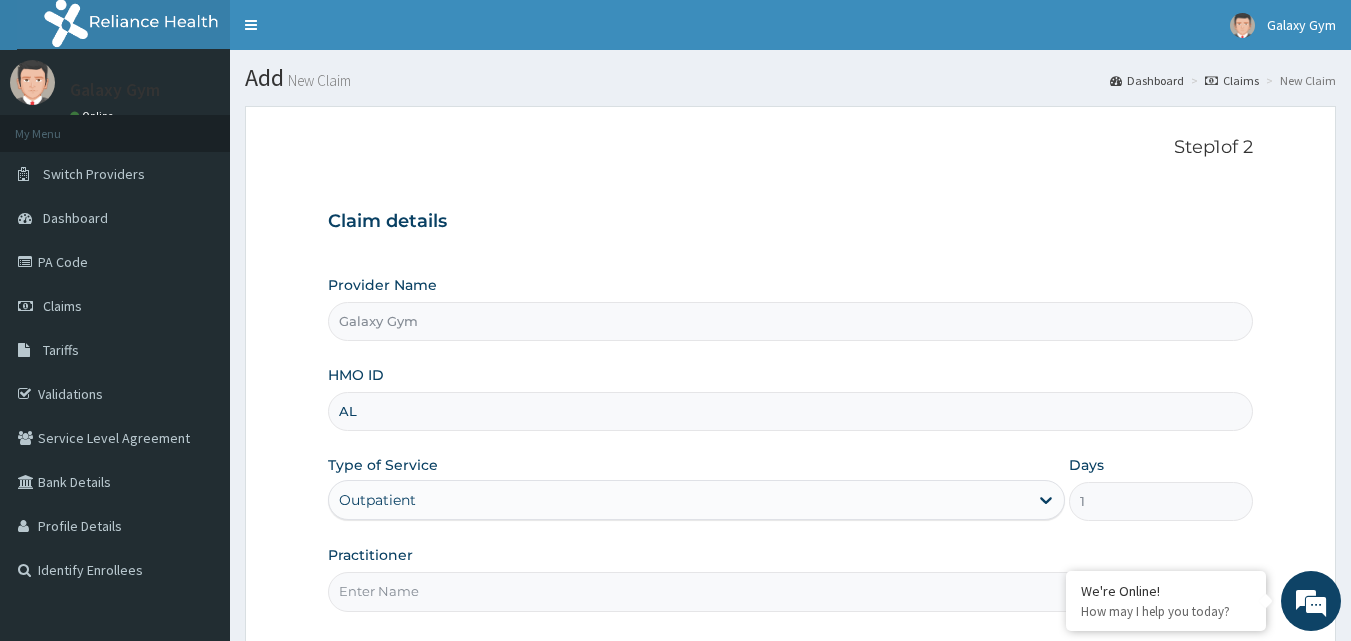 type on "ALT/10046/B" 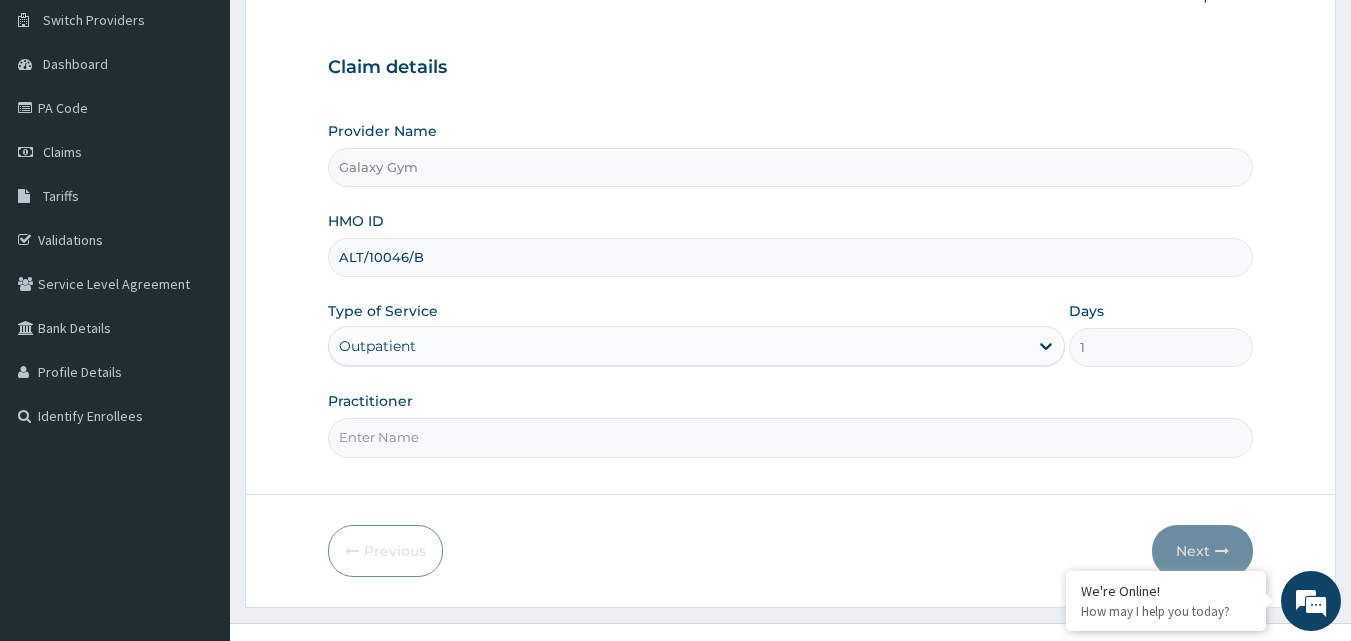 scroll, scrollTop: 187, scrollLeft: 0, axis: vertical 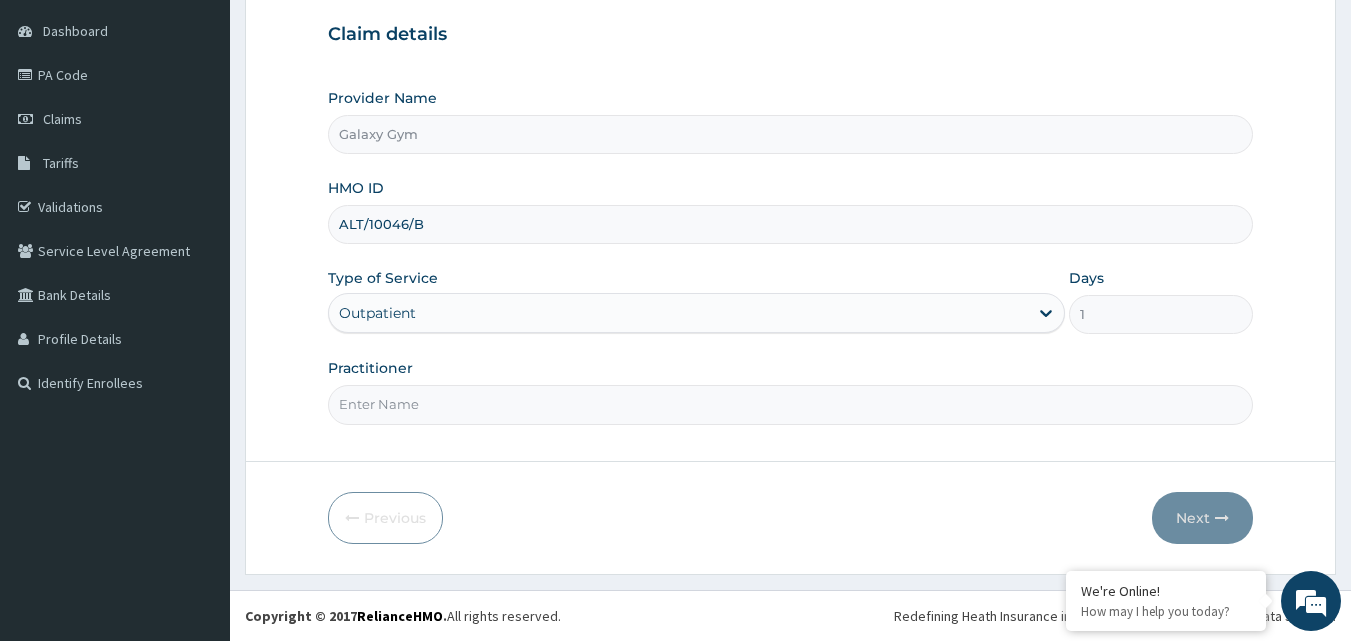 click on "Practitioner" at bounding box center (791, 404) 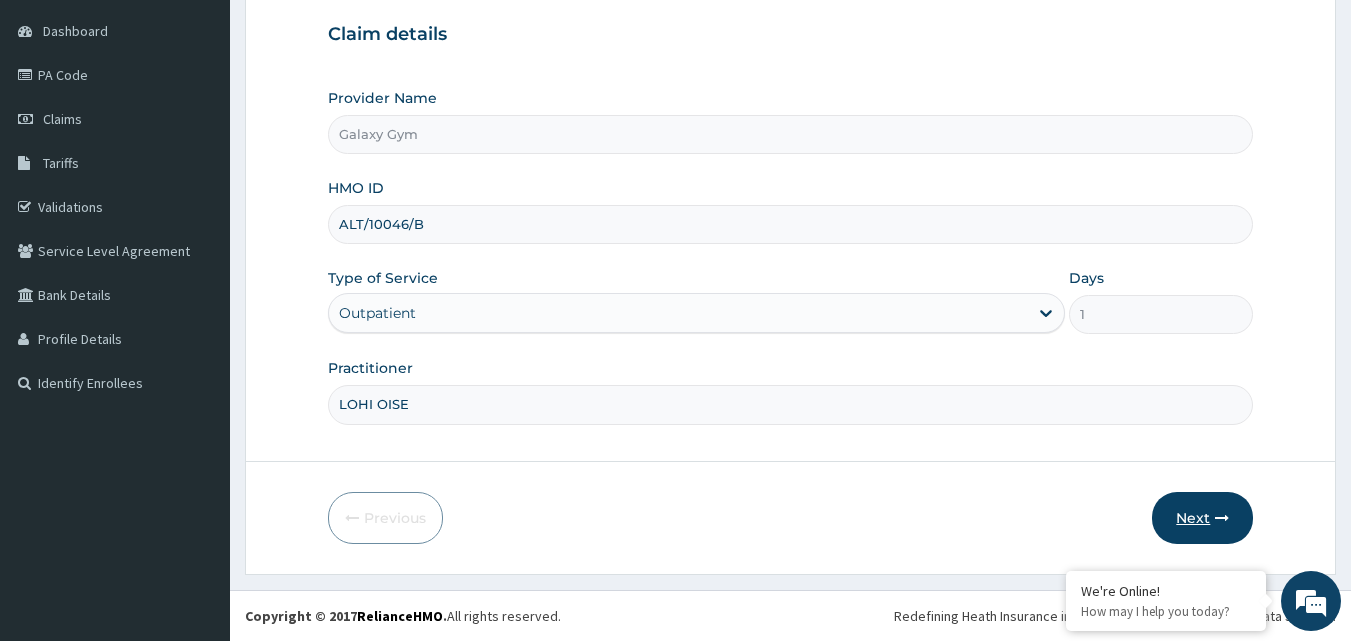 click on "Next" at bounding box center [1202, 518] 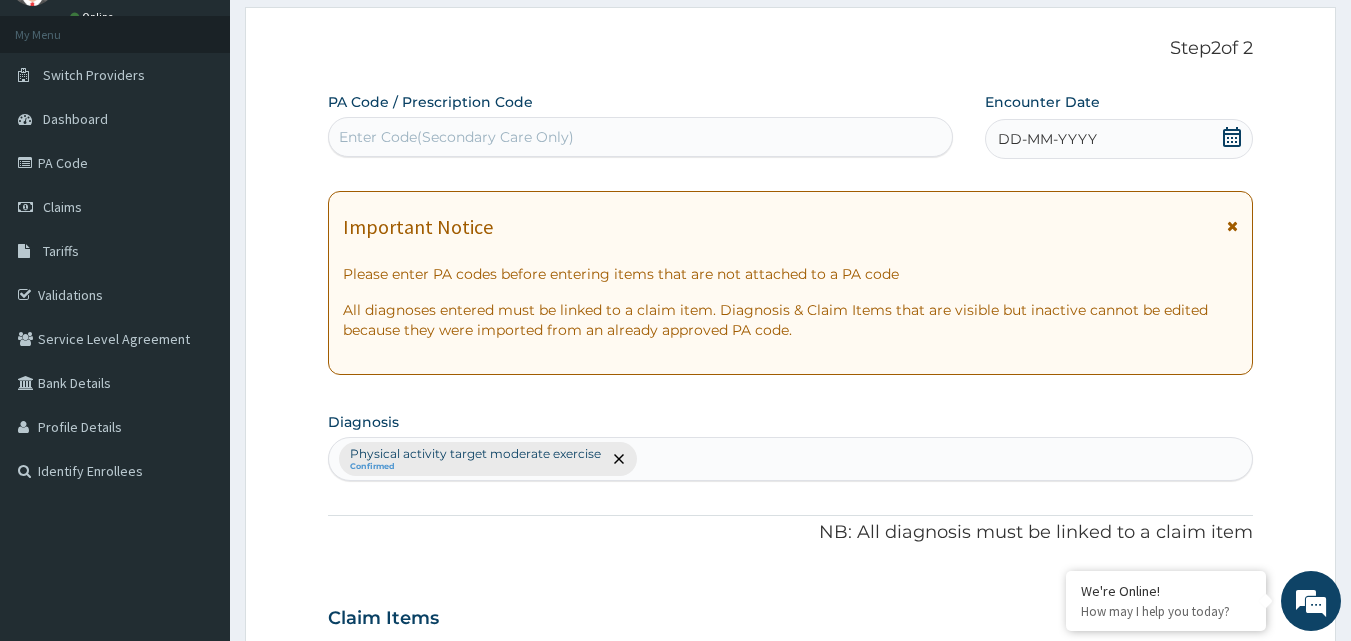scroll, scrollTop: 0, scrollLeft: 0, axis: both 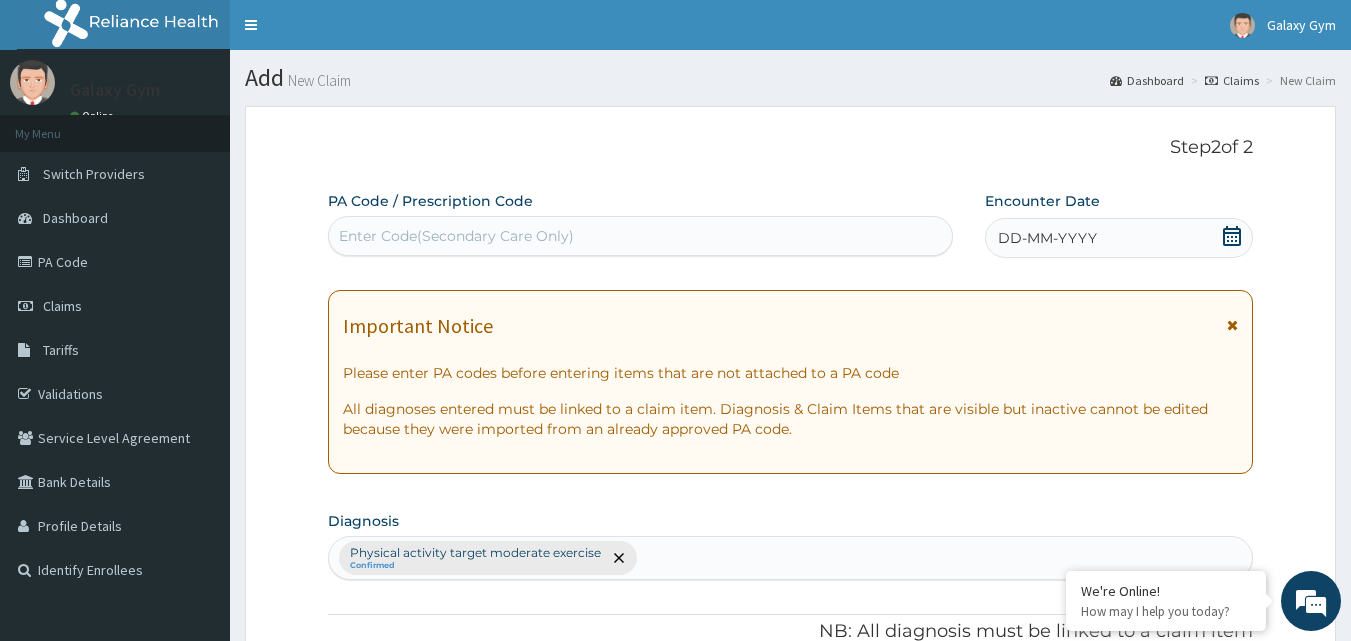 click on "Enter Code(Secondary Care Only)" at bounding box center [456, 236] 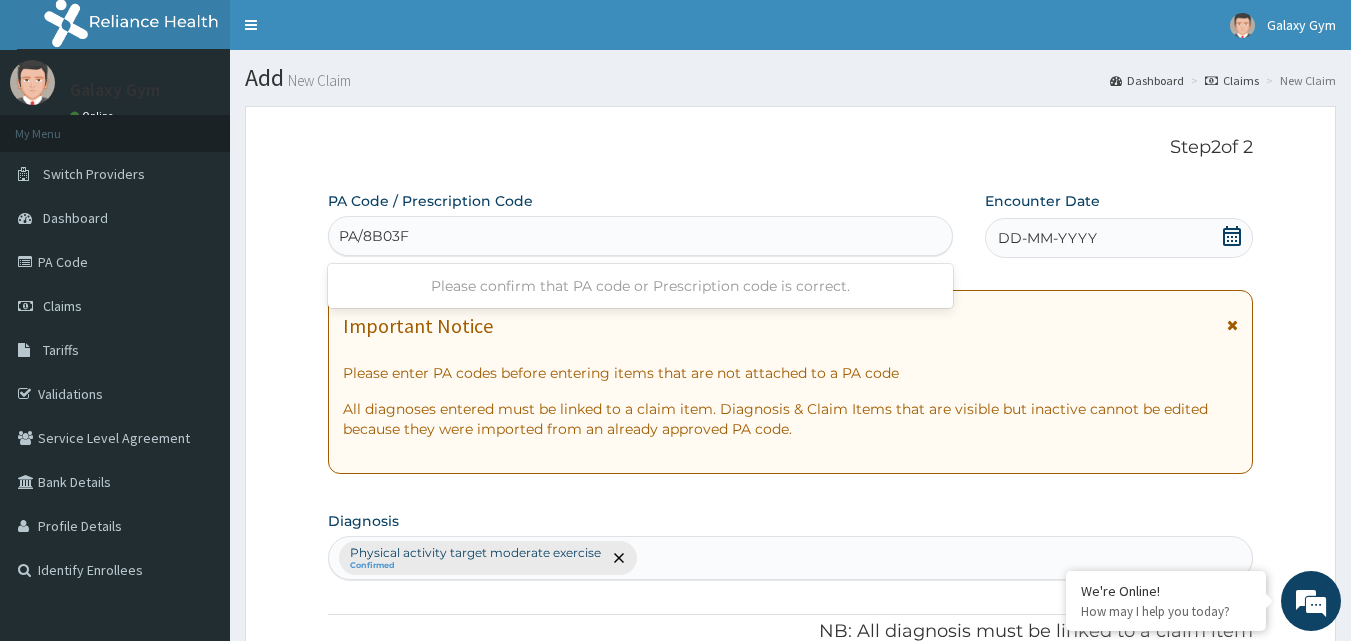 type on "PA/8B03FA" 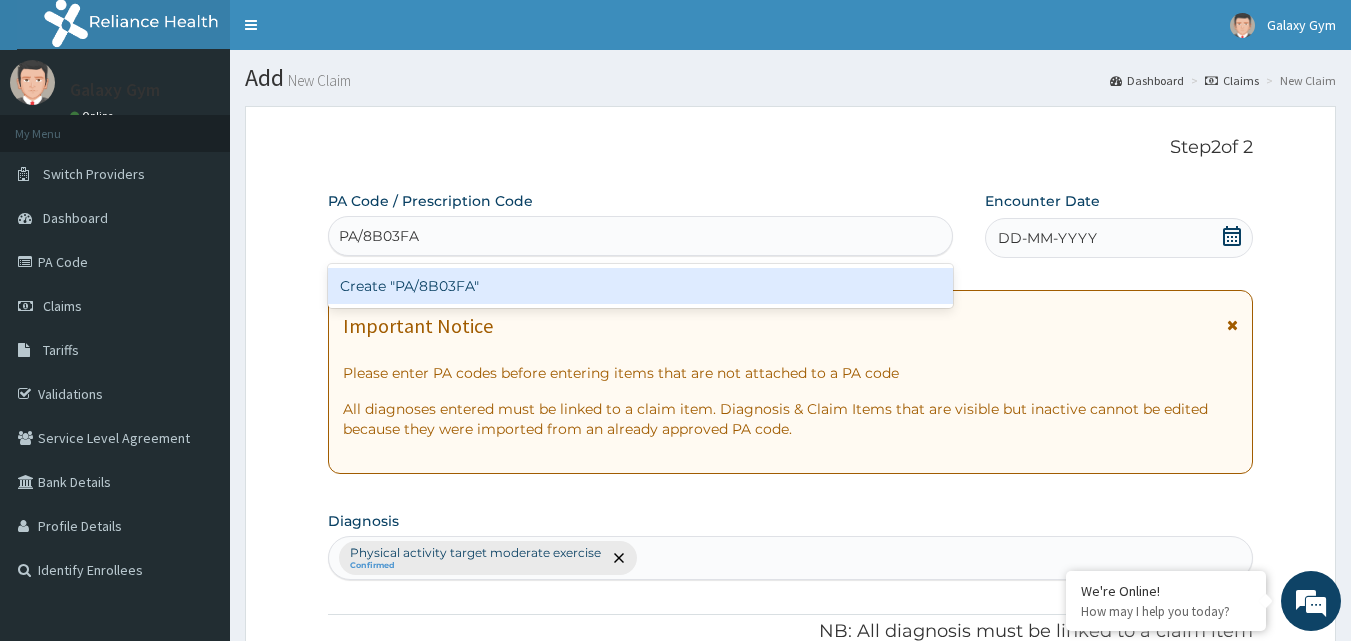 type 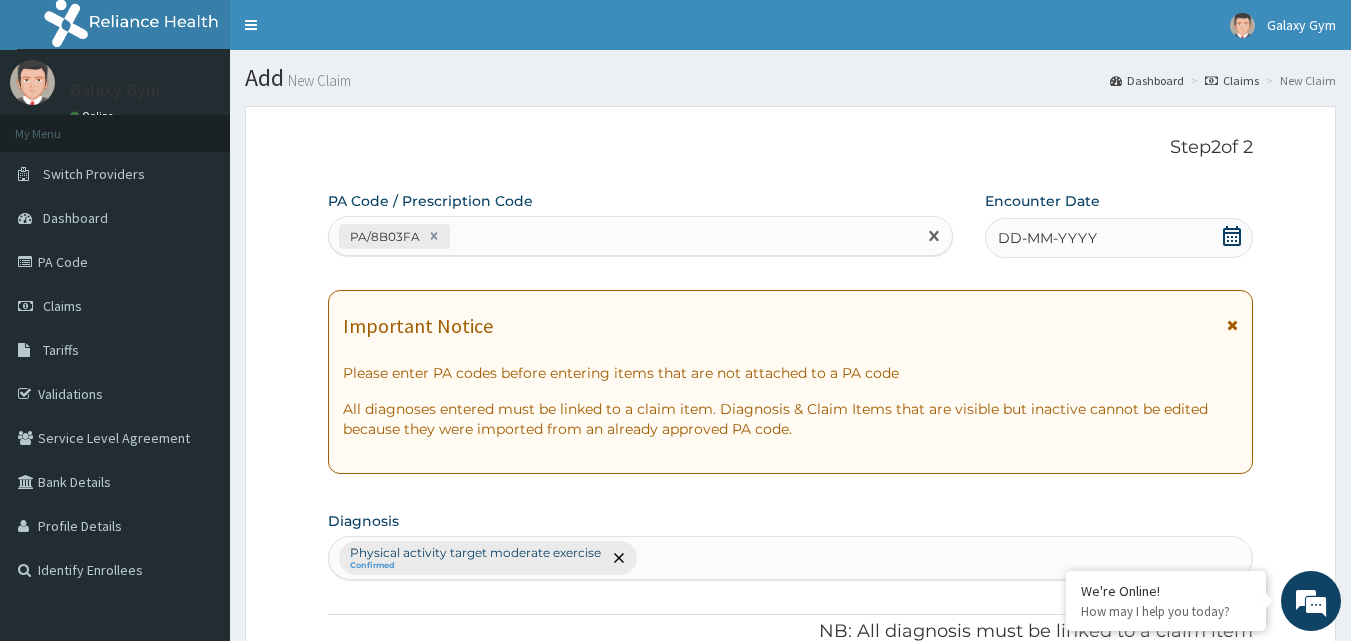 click 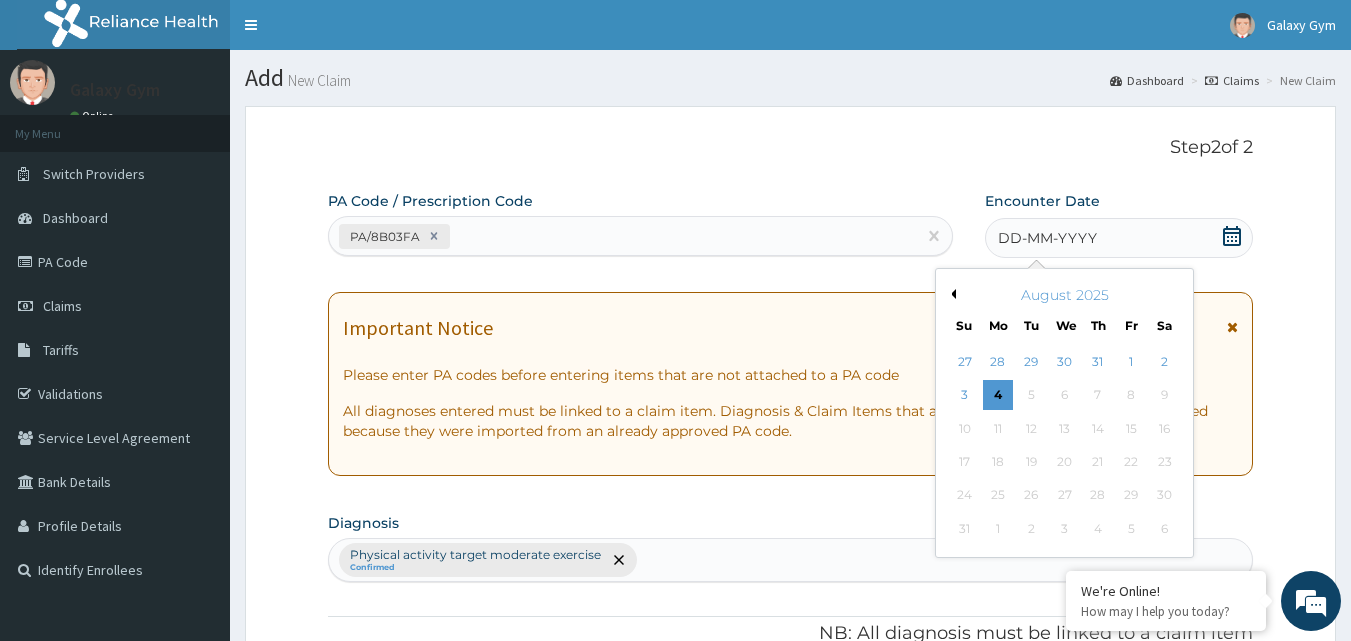 click on "August 2025" at bounding box center [1064, 295] 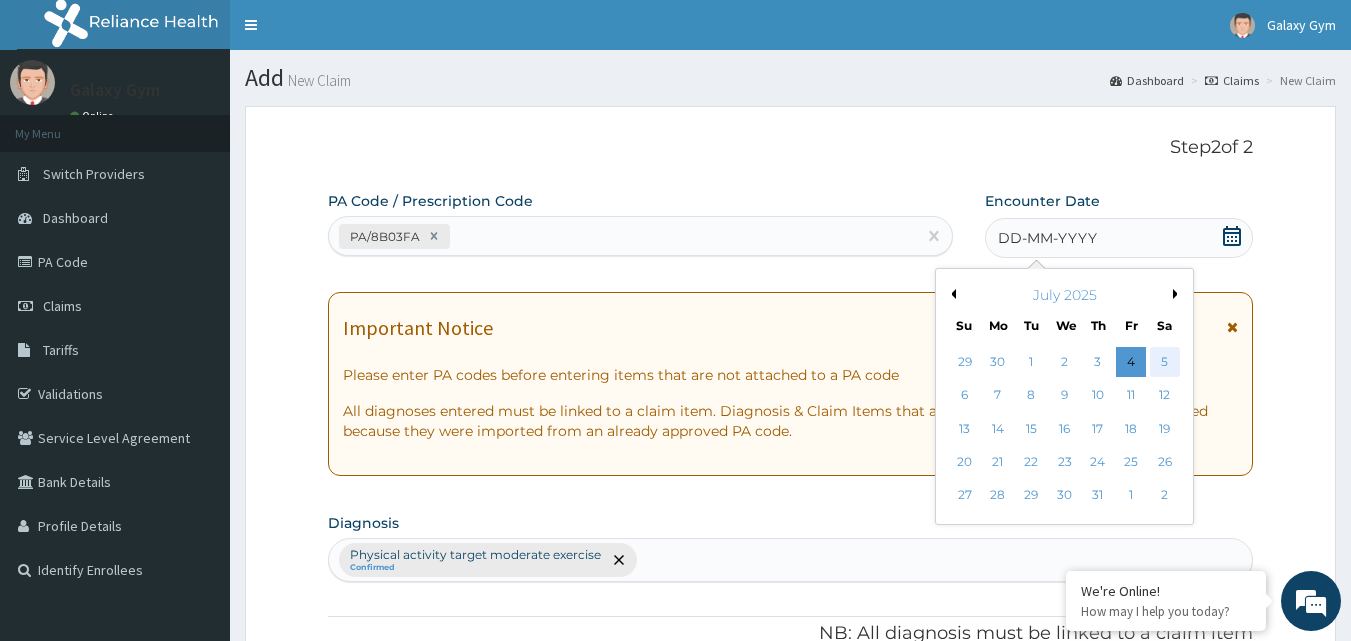 click on "5" at bounding box center (1165, 362) 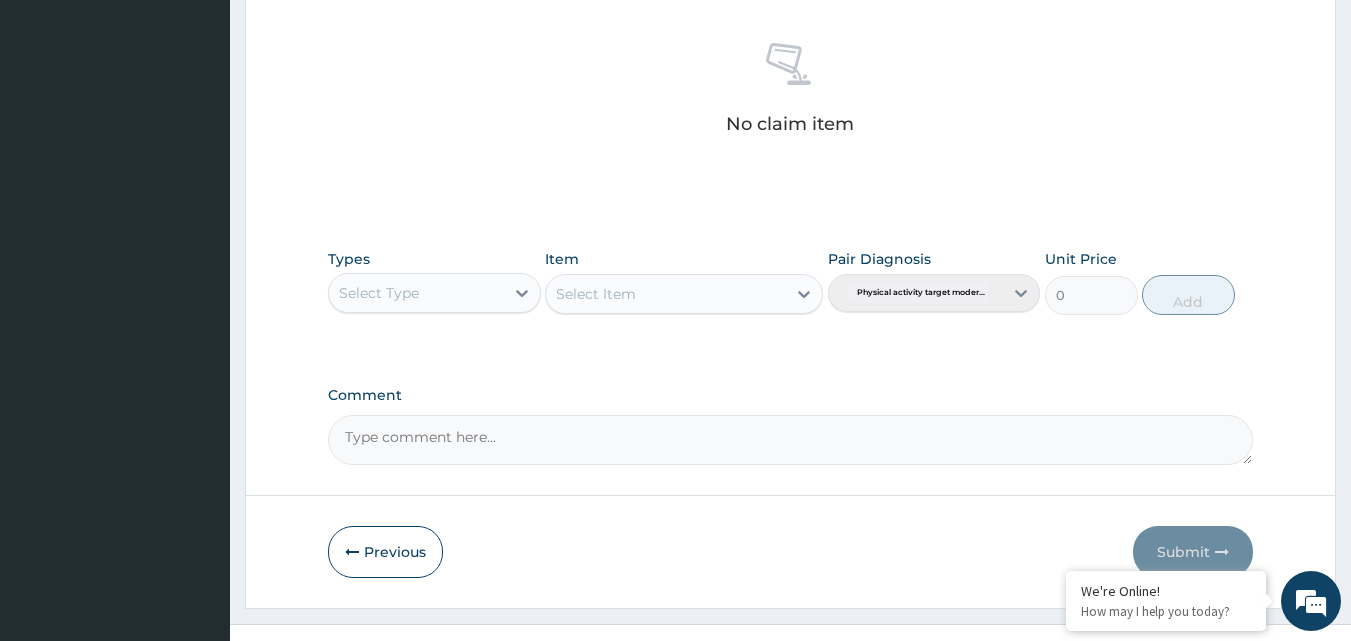 scroll, scrollTop: 800, scrollLeft: 0, axis: vertical 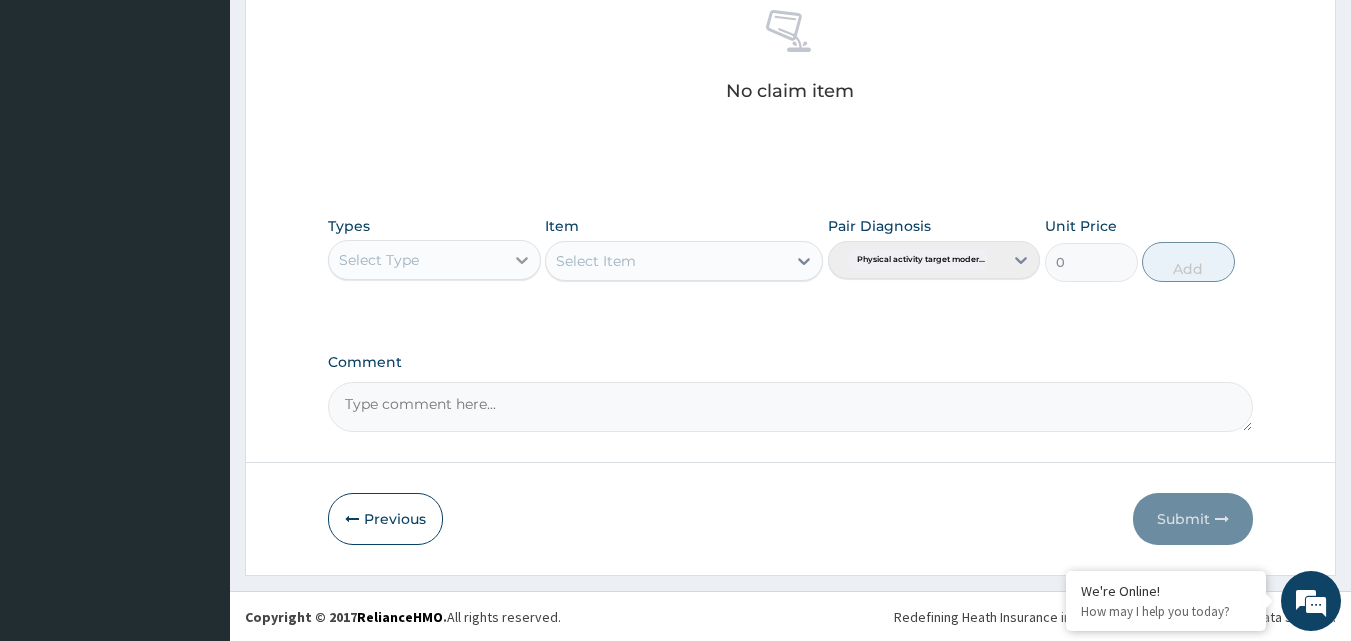click 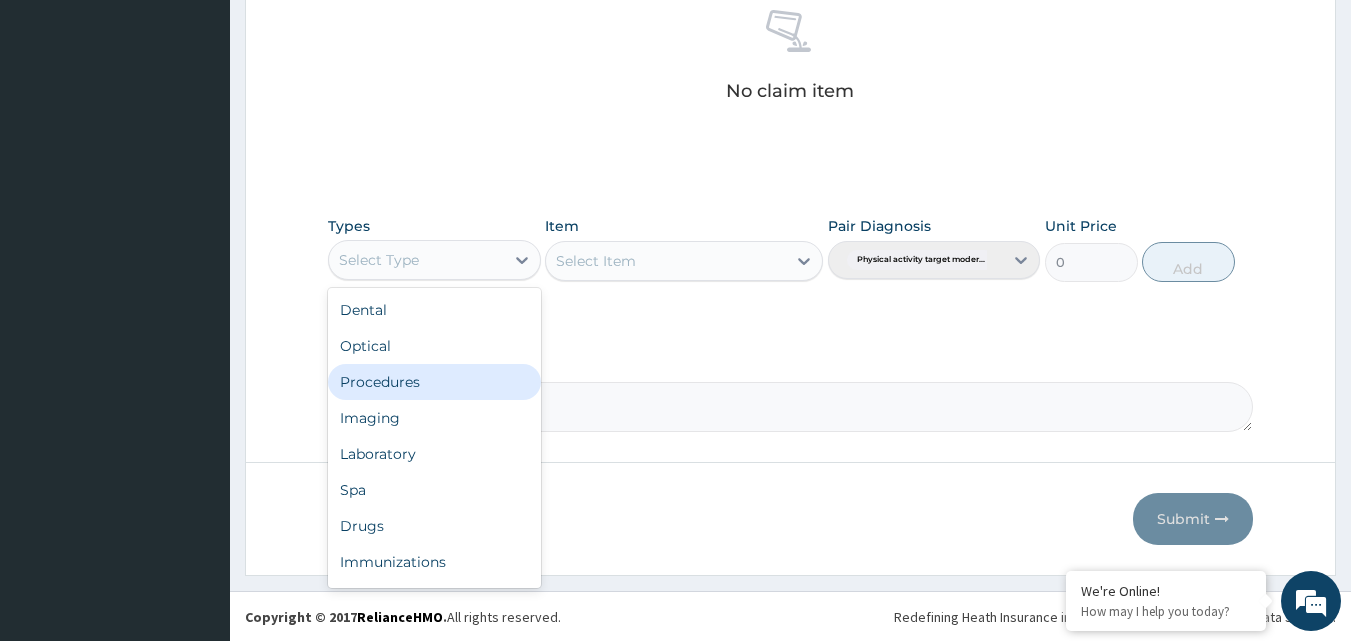 scroll, scrollTop: 68, scrollLeft: 0, axis: vertical 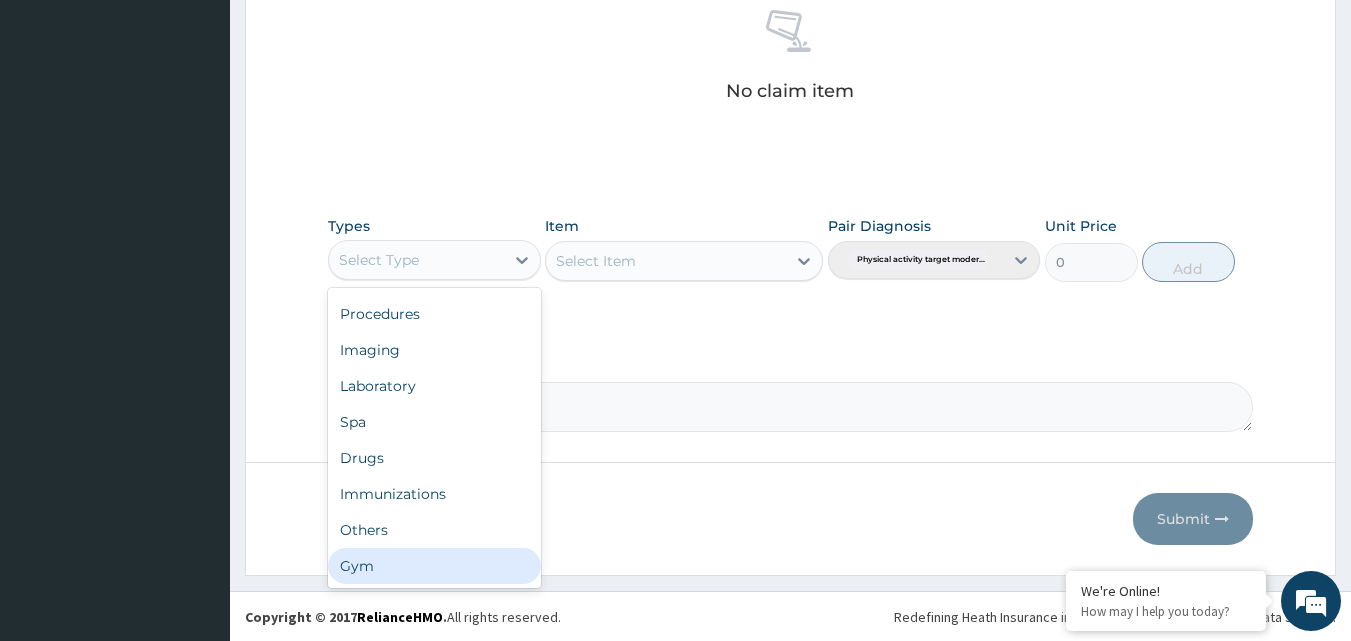 click on "Gym" at bounding box center [434, 566] 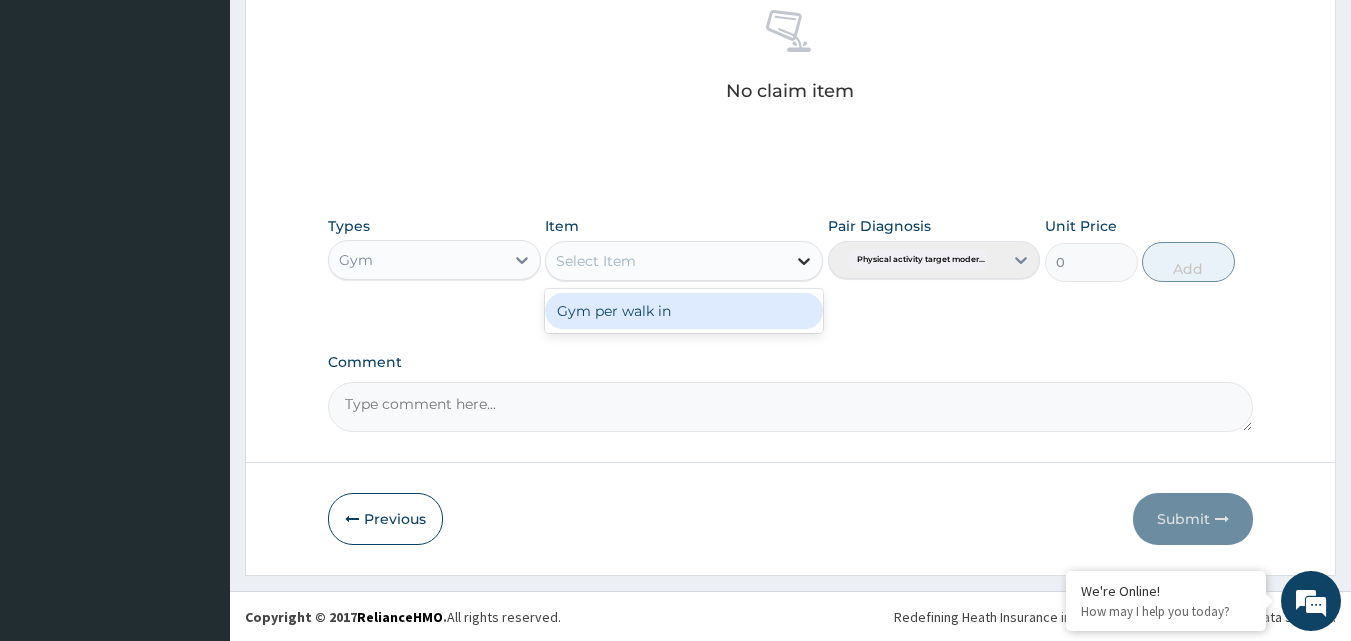 click 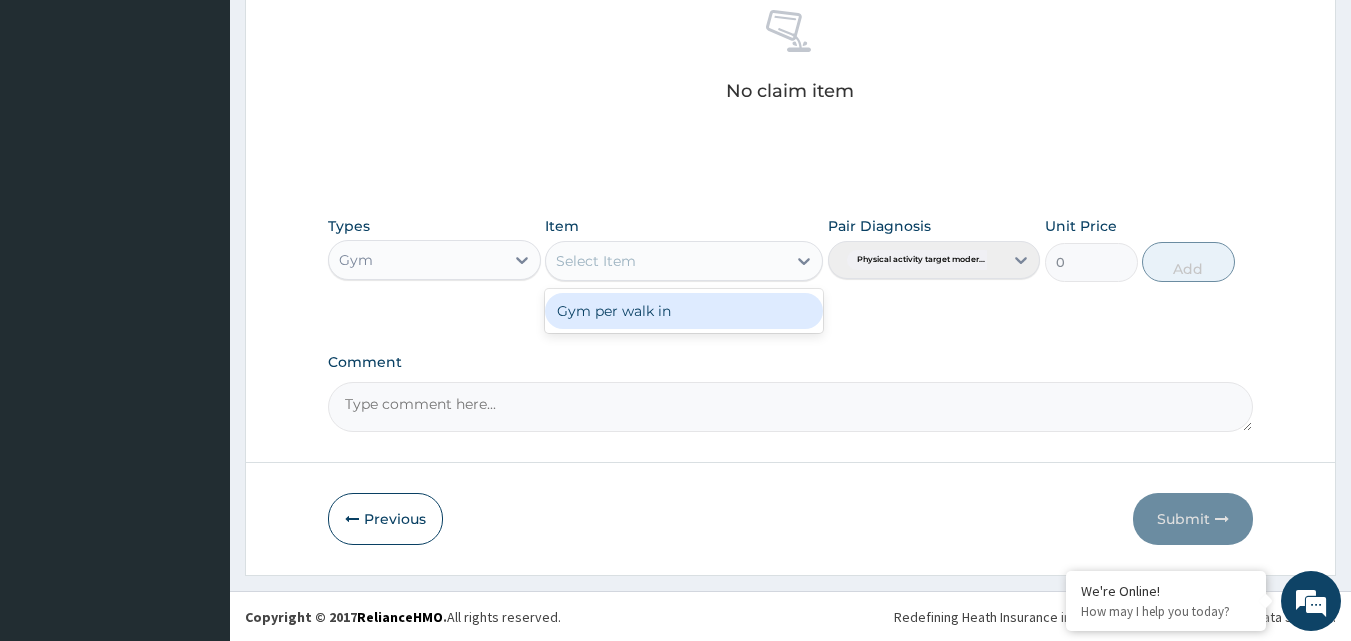 click on "Gym per walk in" at bounding box center [684, 311] 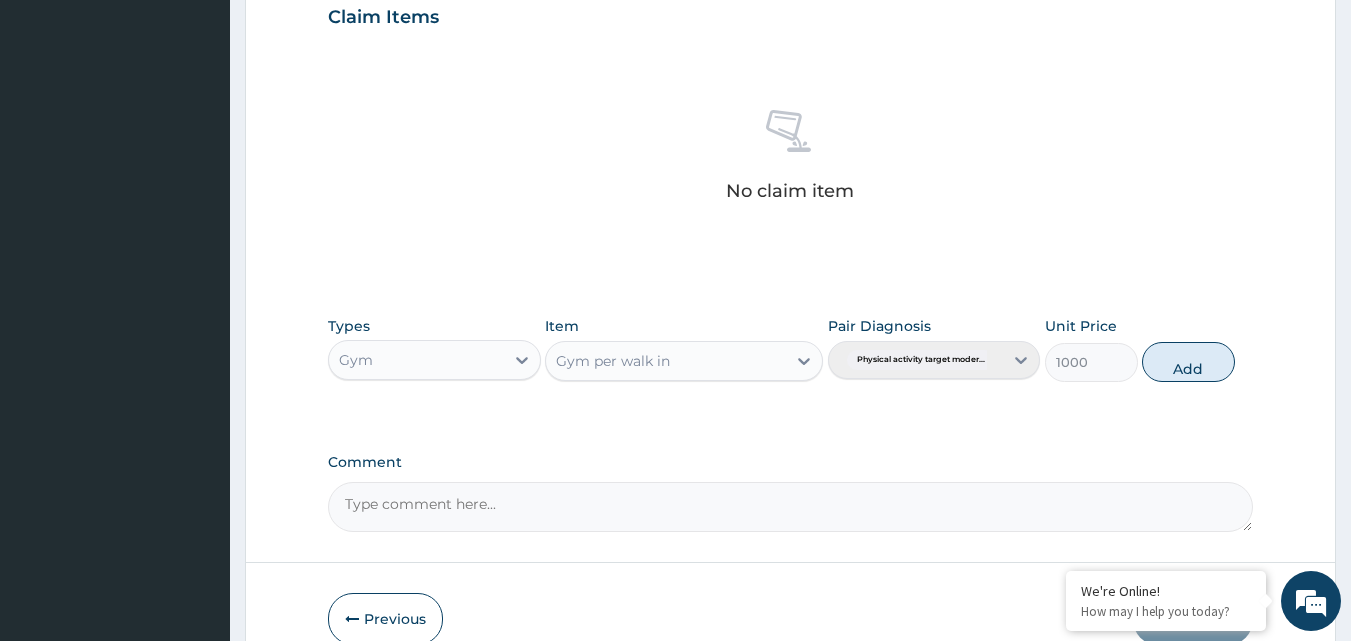 scroll, scrollTop: 800, scrollLeft: 0, axis: vertical 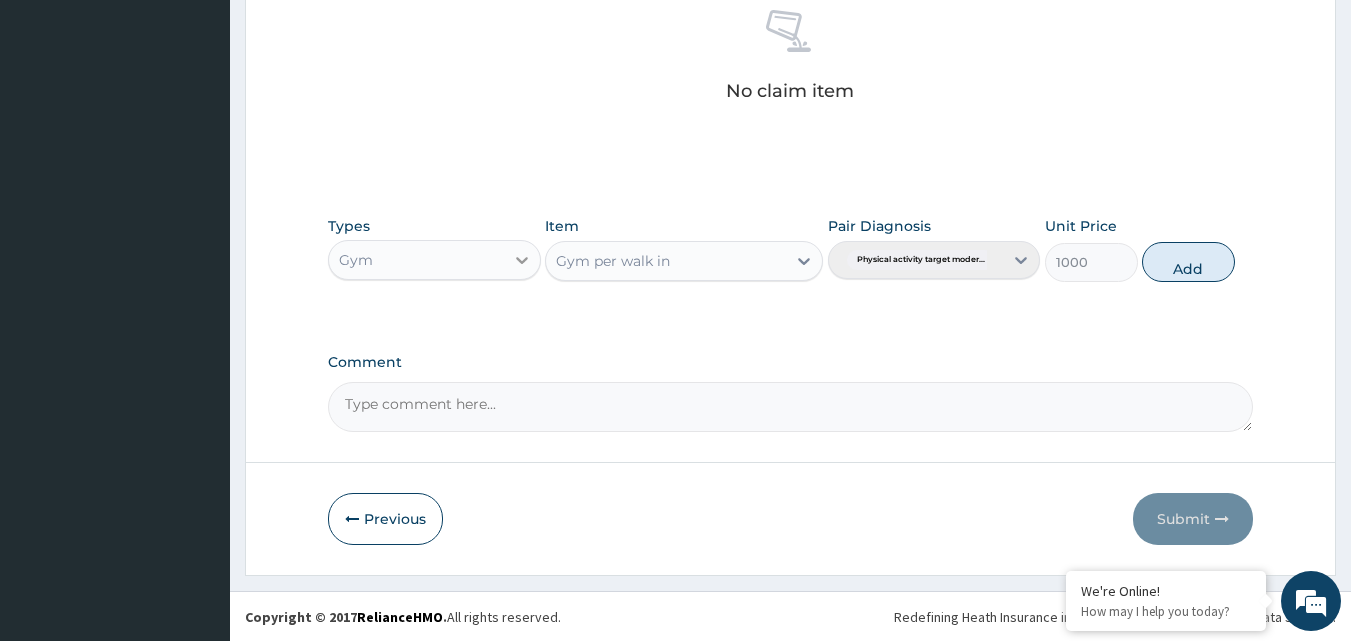 click 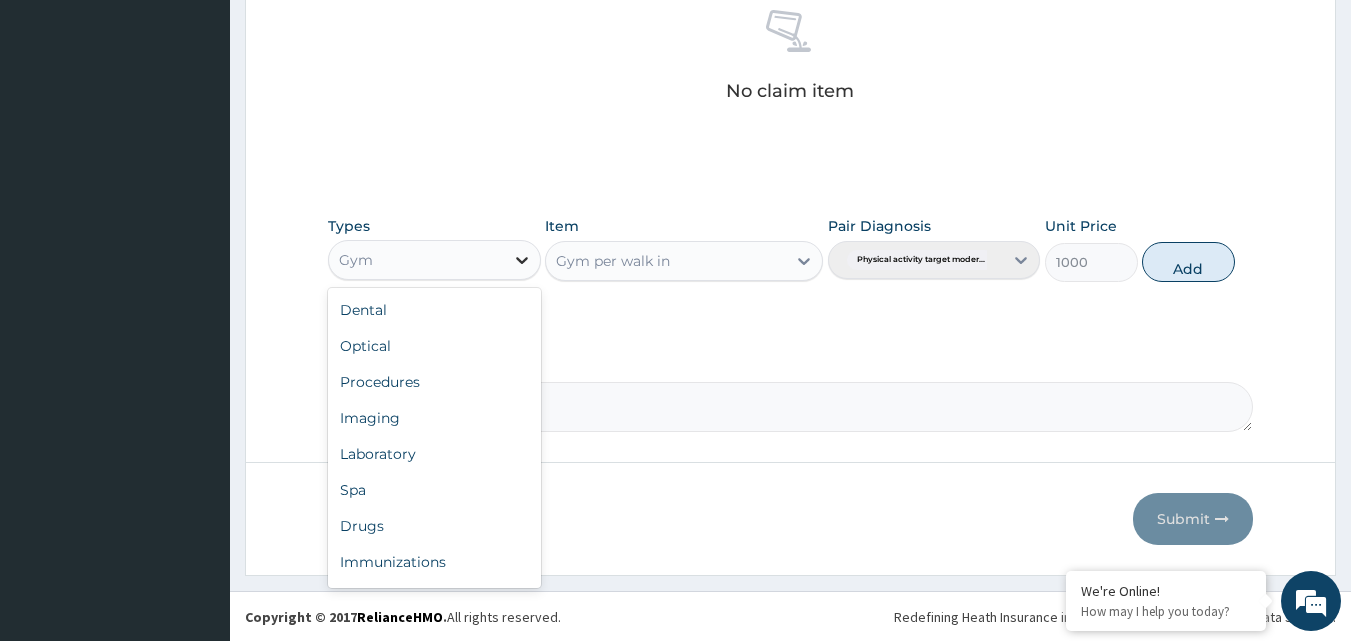 scroll, scrollTop: 68, scrollLeft: 0, axis: vertical 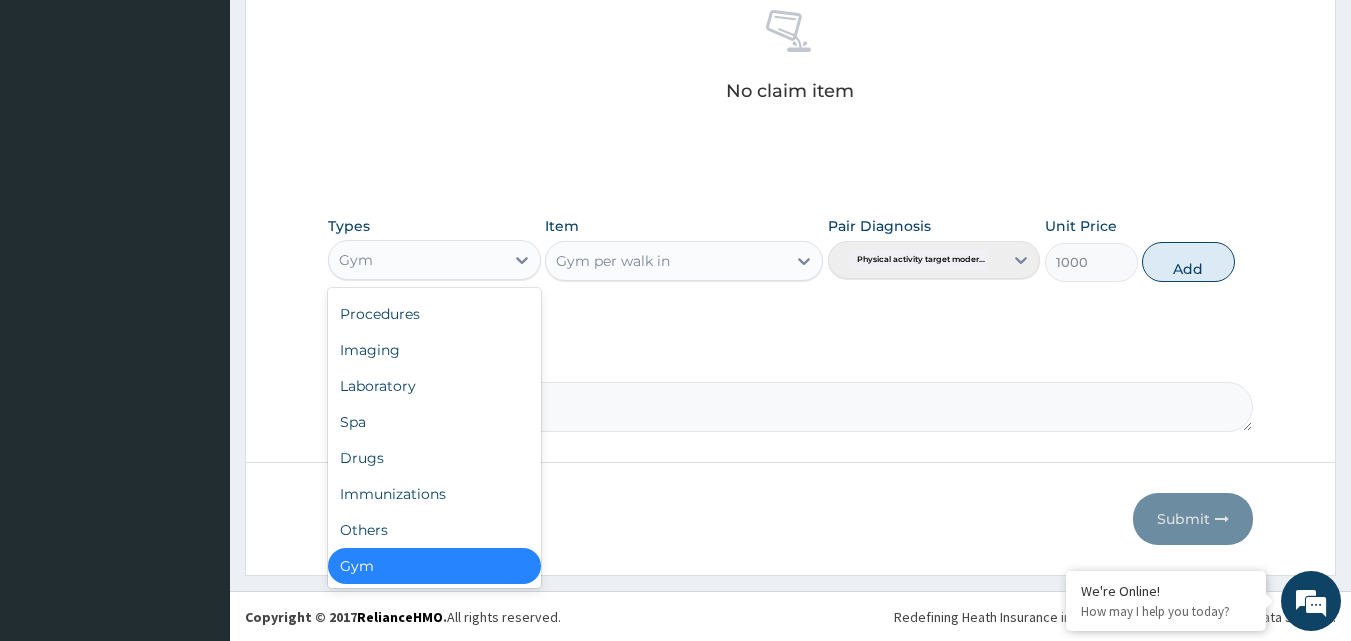 click on "Gym" at bounding box center (434, 566) 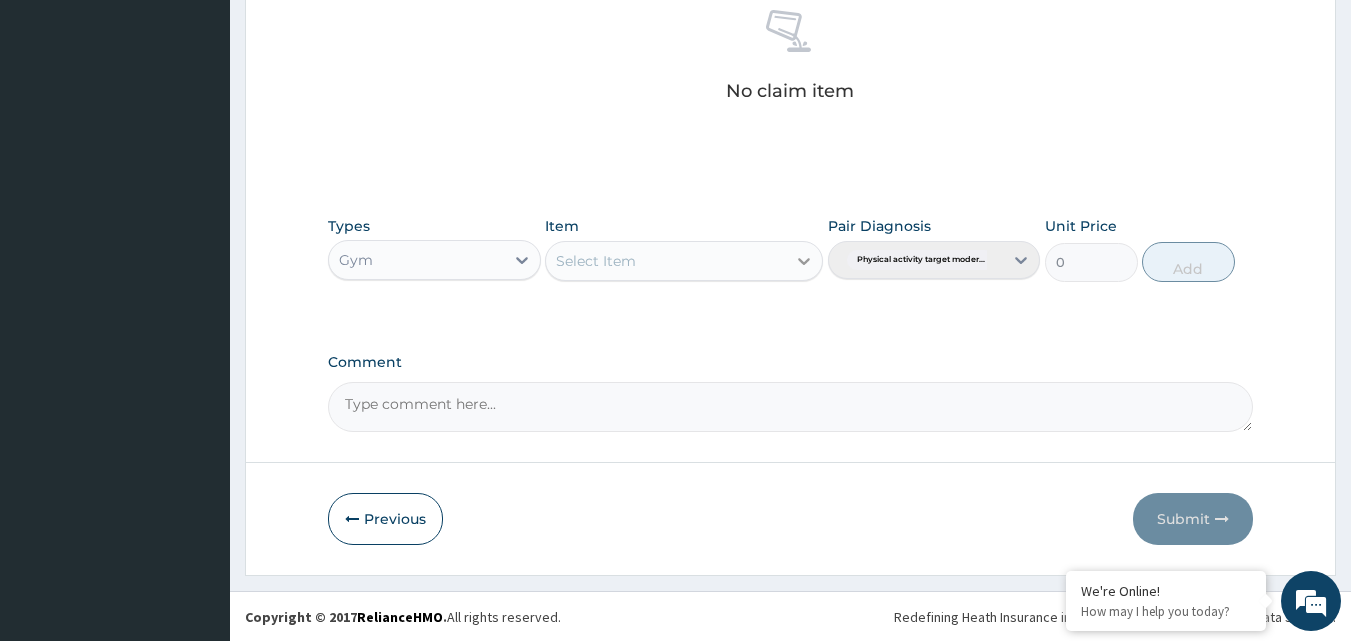 click 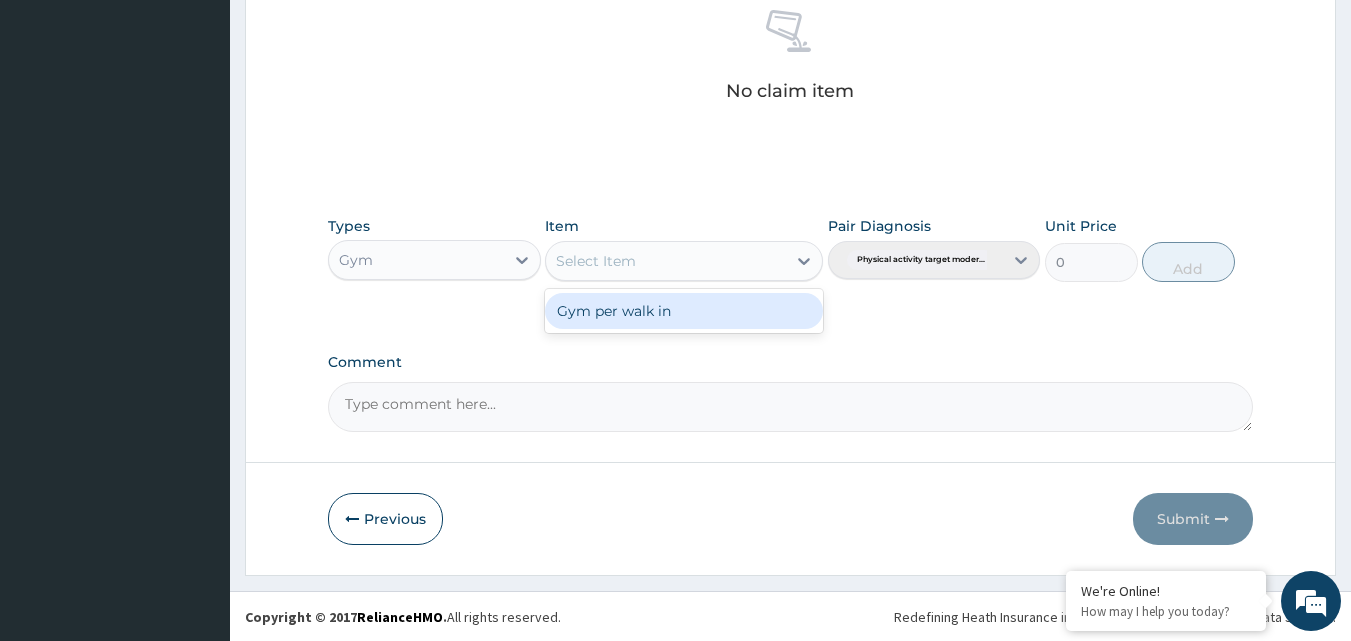 click on "Gym per walk in" at bounding box center (684, 311) 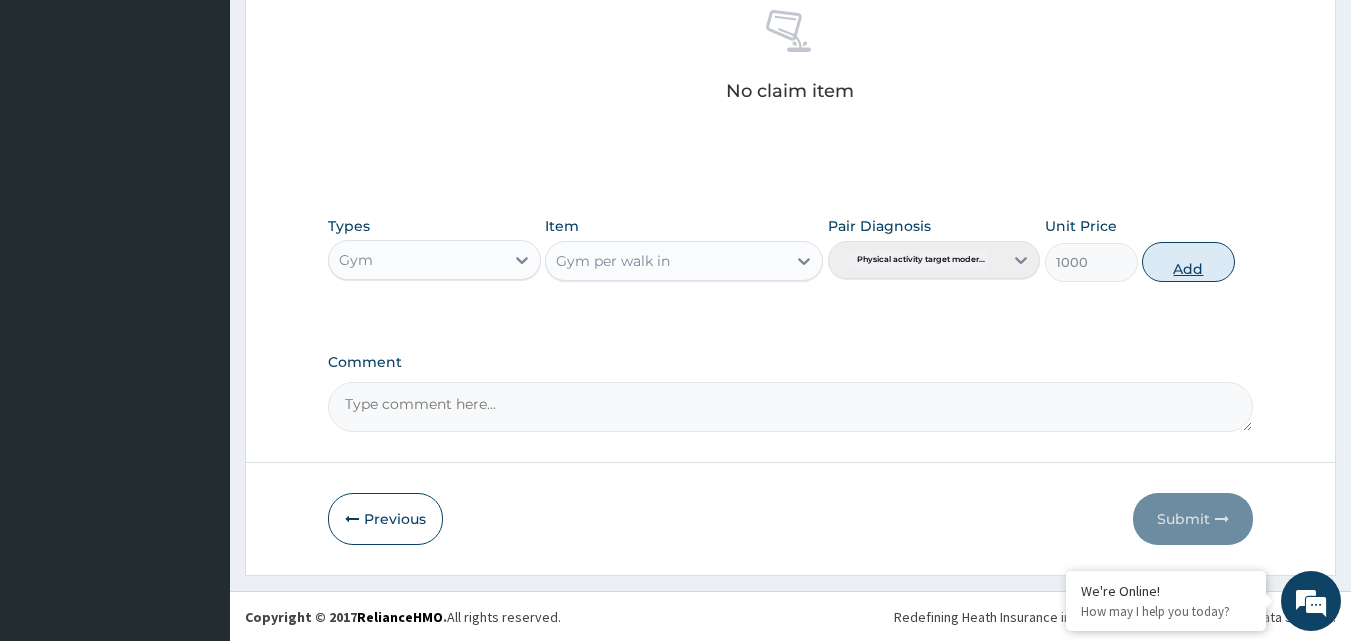 click on "Add" at bounding box center [1188, 262] 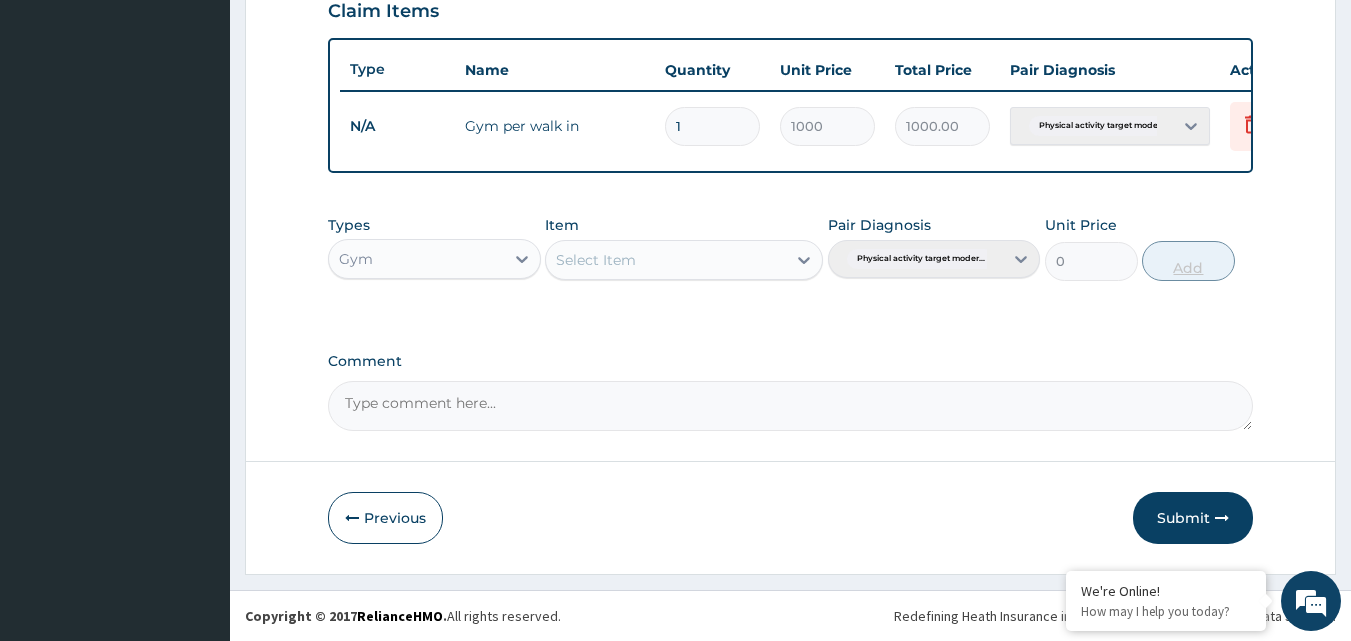 scroll, scrollTop: 721, scrollLeft: 0, axis: vertical 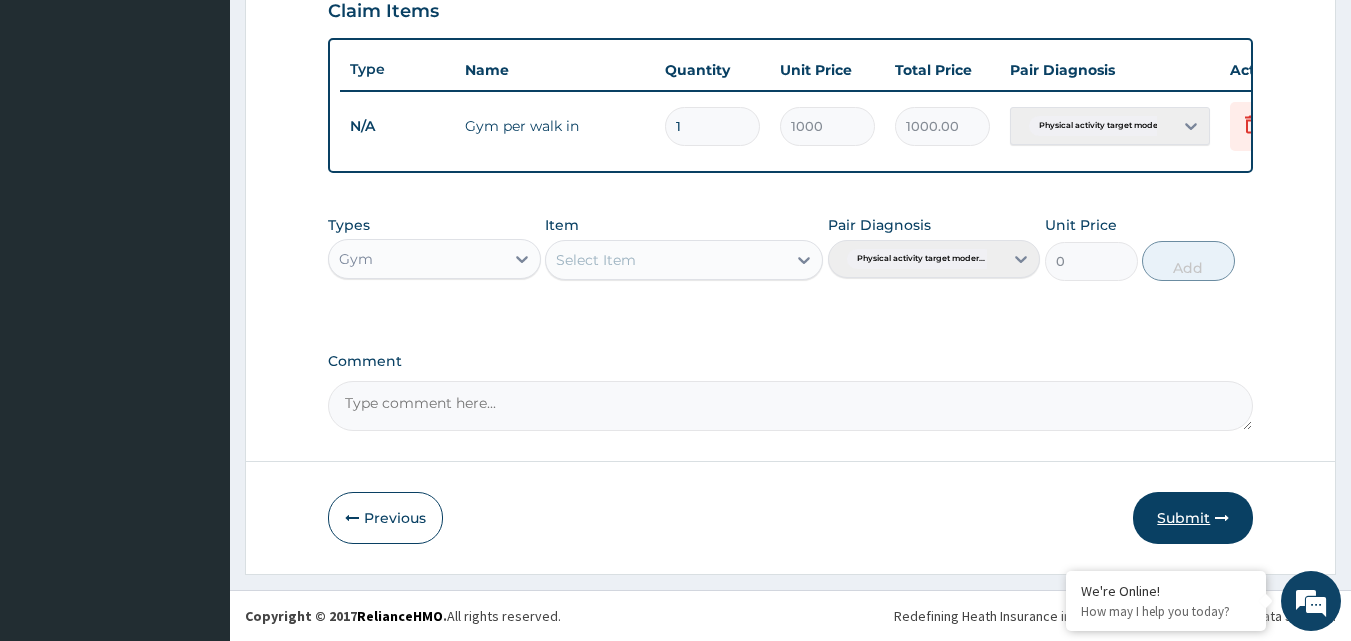 click on "Submit" at bounding box center [1193, 518] 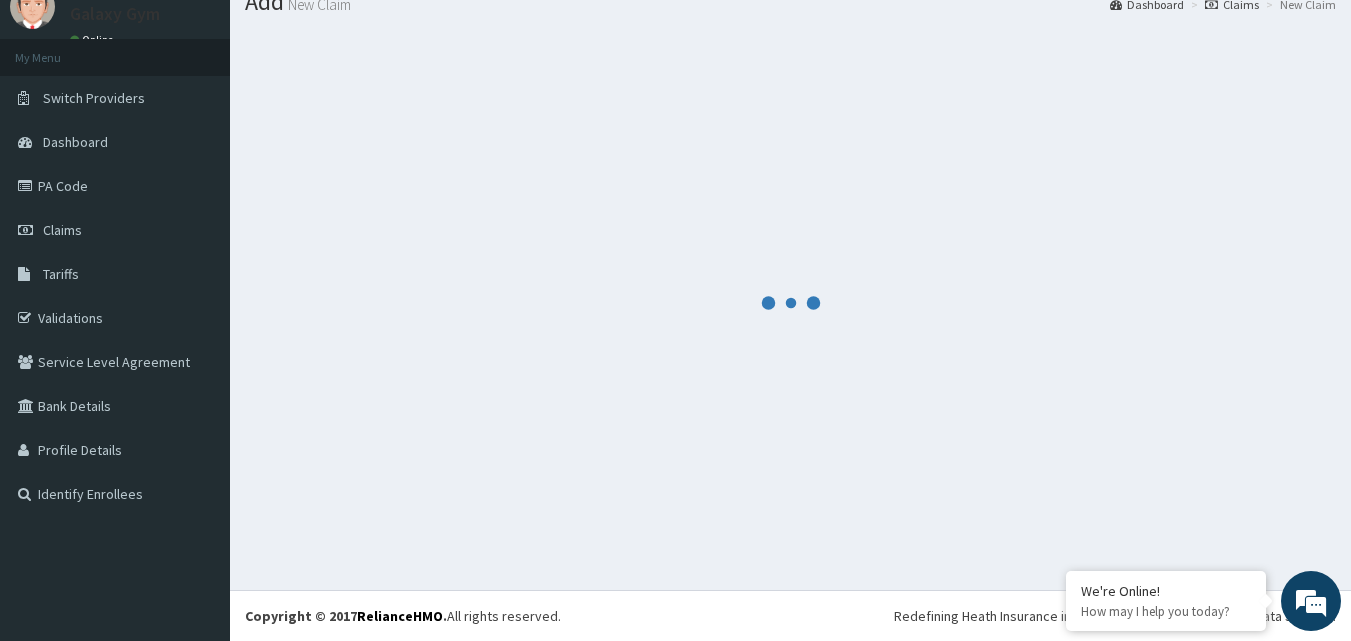scroll, scrollTop: 76, scrollLeft: 0, axis: vertical 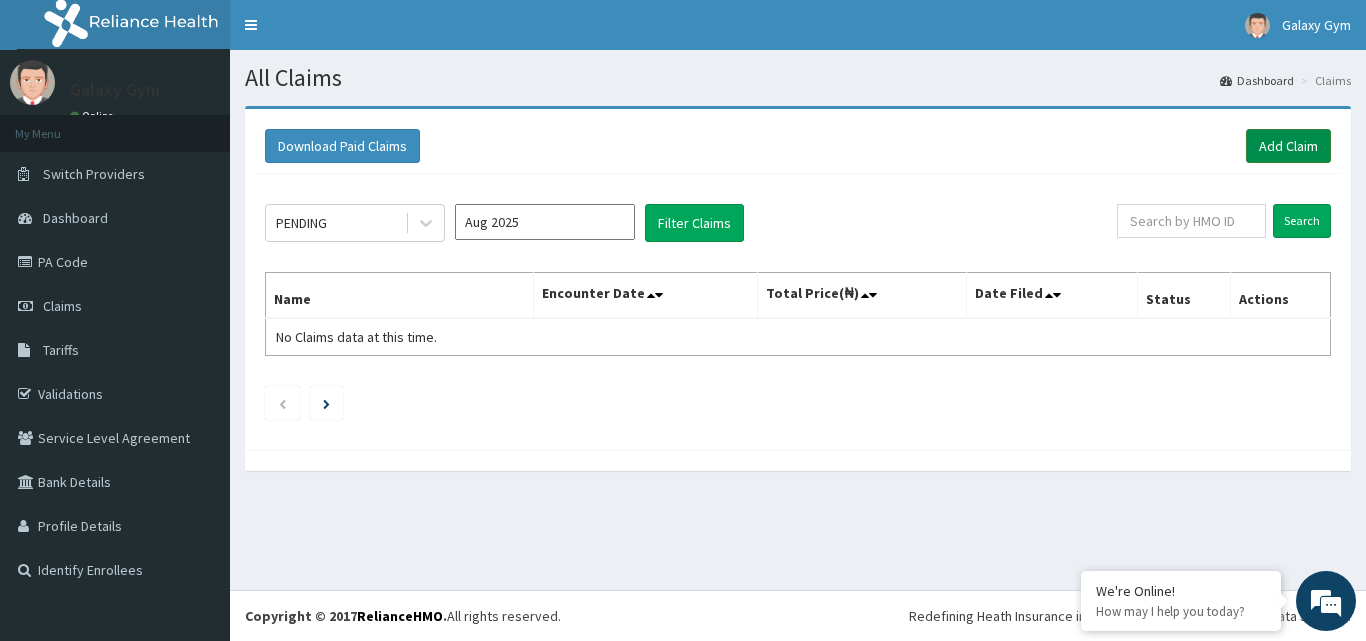 click on "Add Claim" at bounding box center [1288, 146] 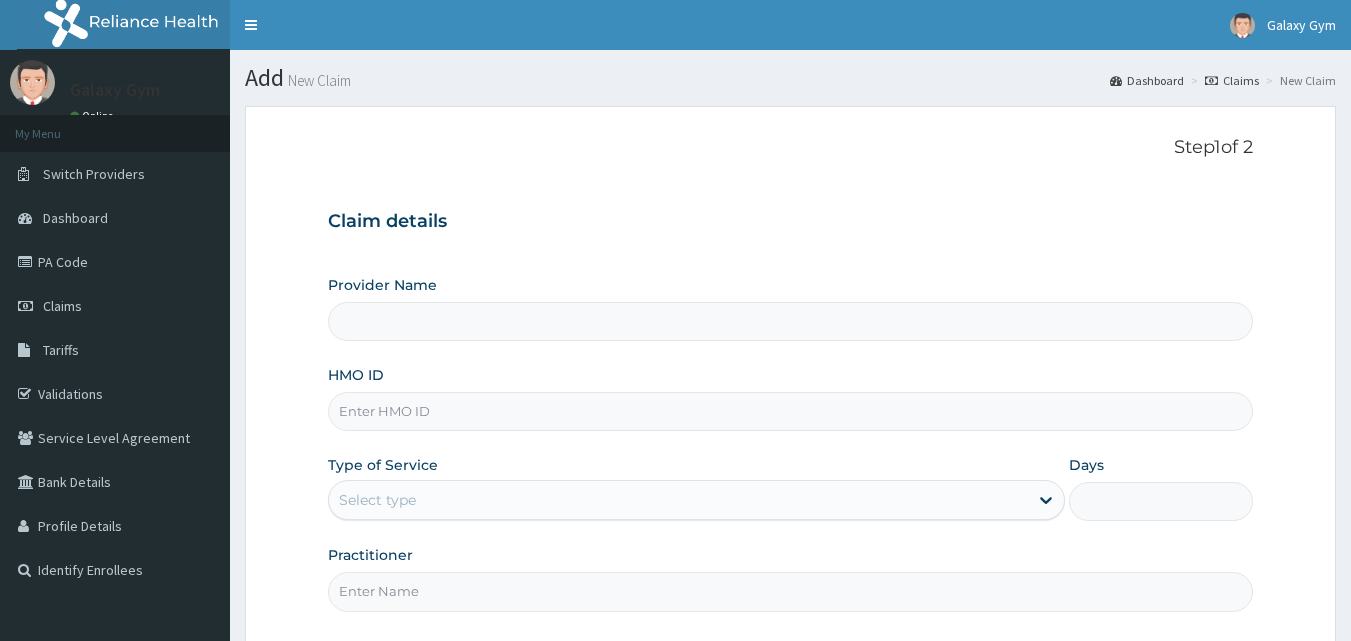 scroll, scrollTop: 0, scrollLeft: 0, axis: both 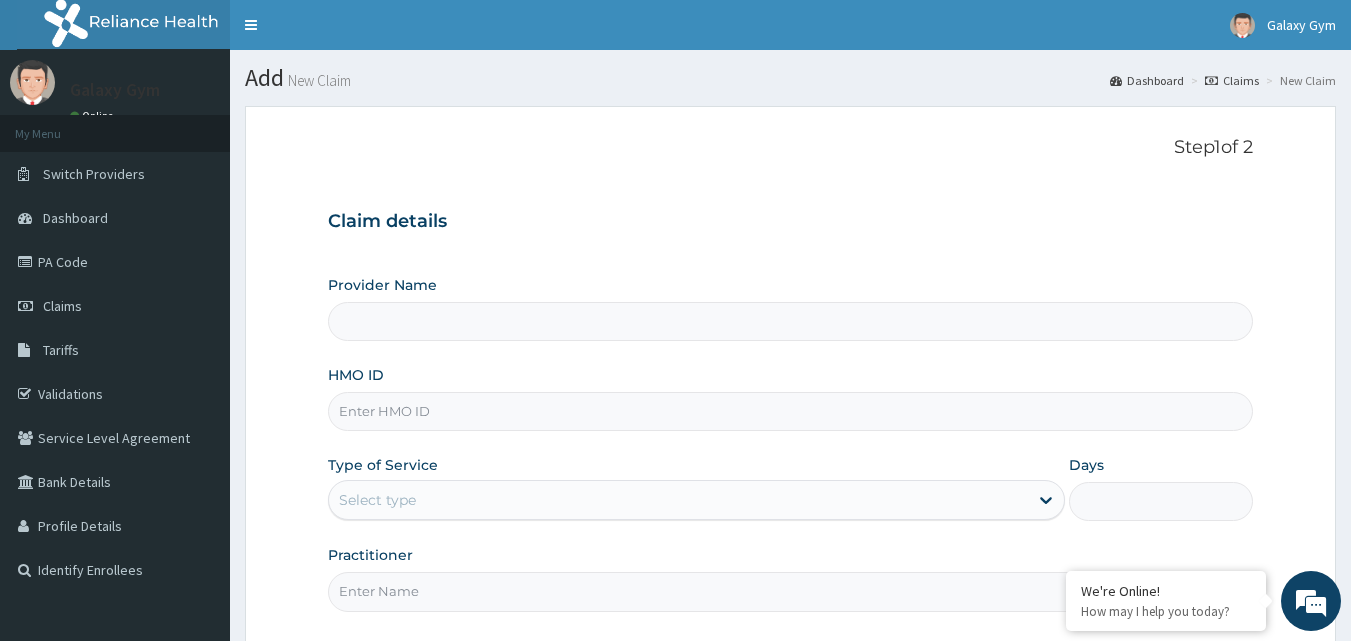 type on "Galaxy Gym" 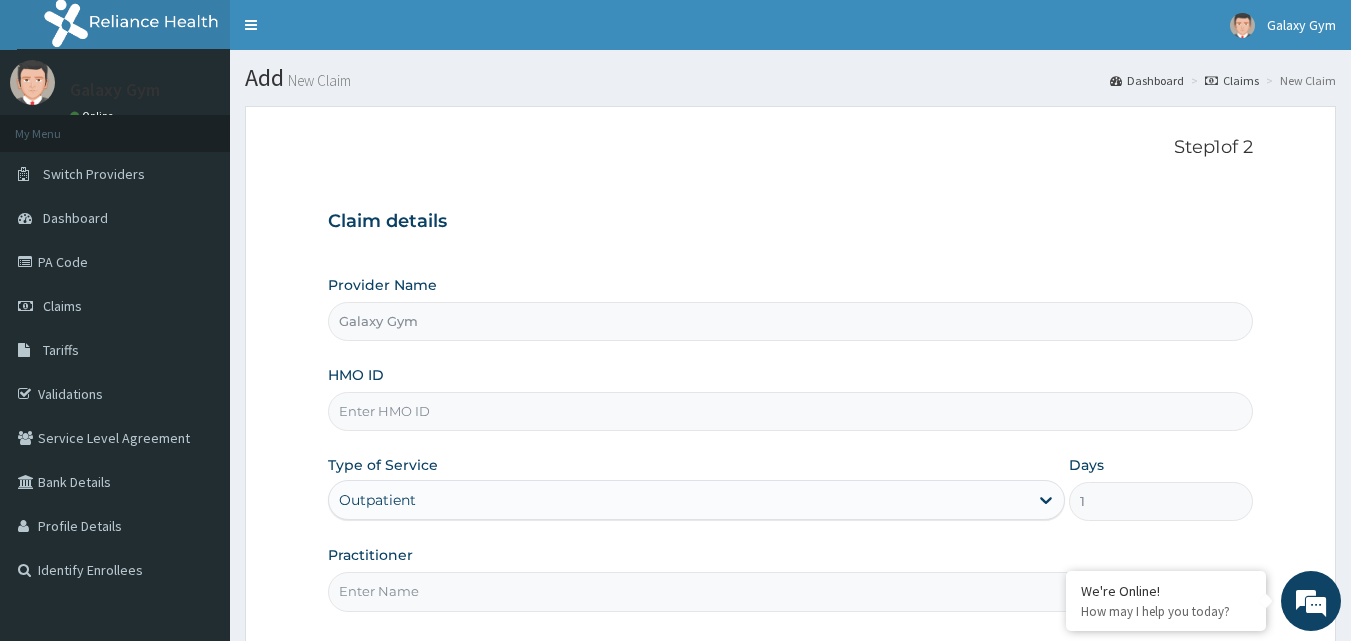 click on "HMO ID" at bounding box center (791, 411) 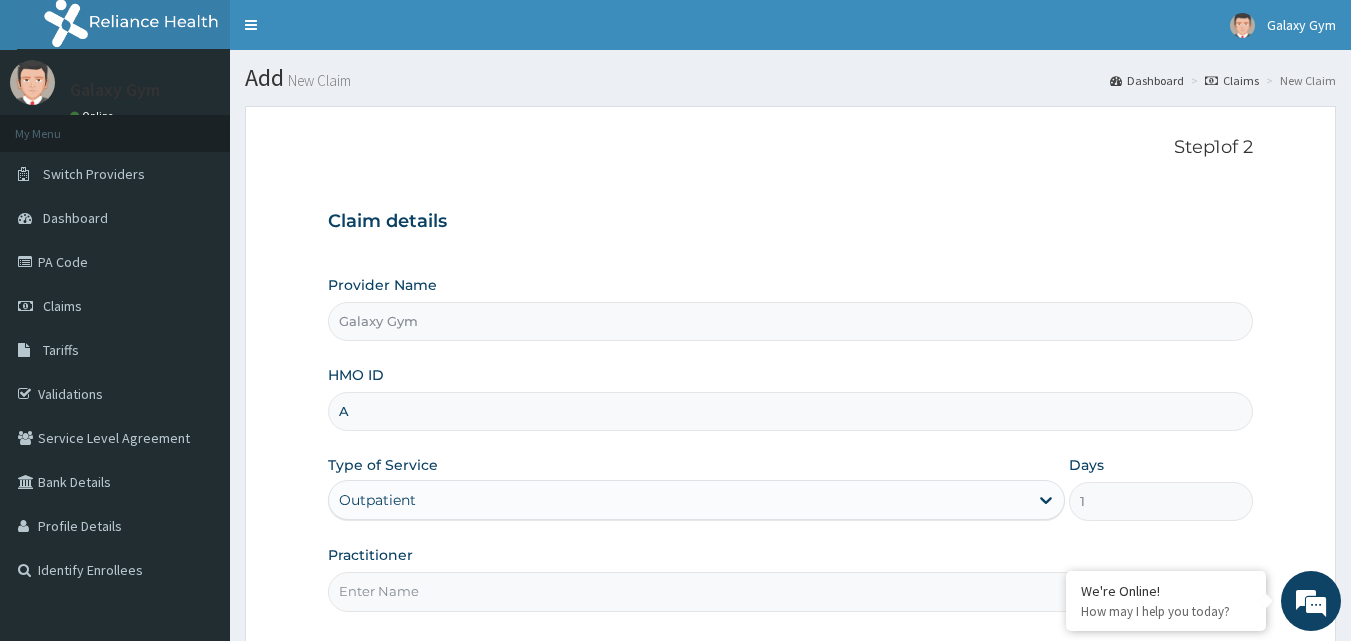 scroll, scrollTop: 0, scrollLeft: 0, axis: both 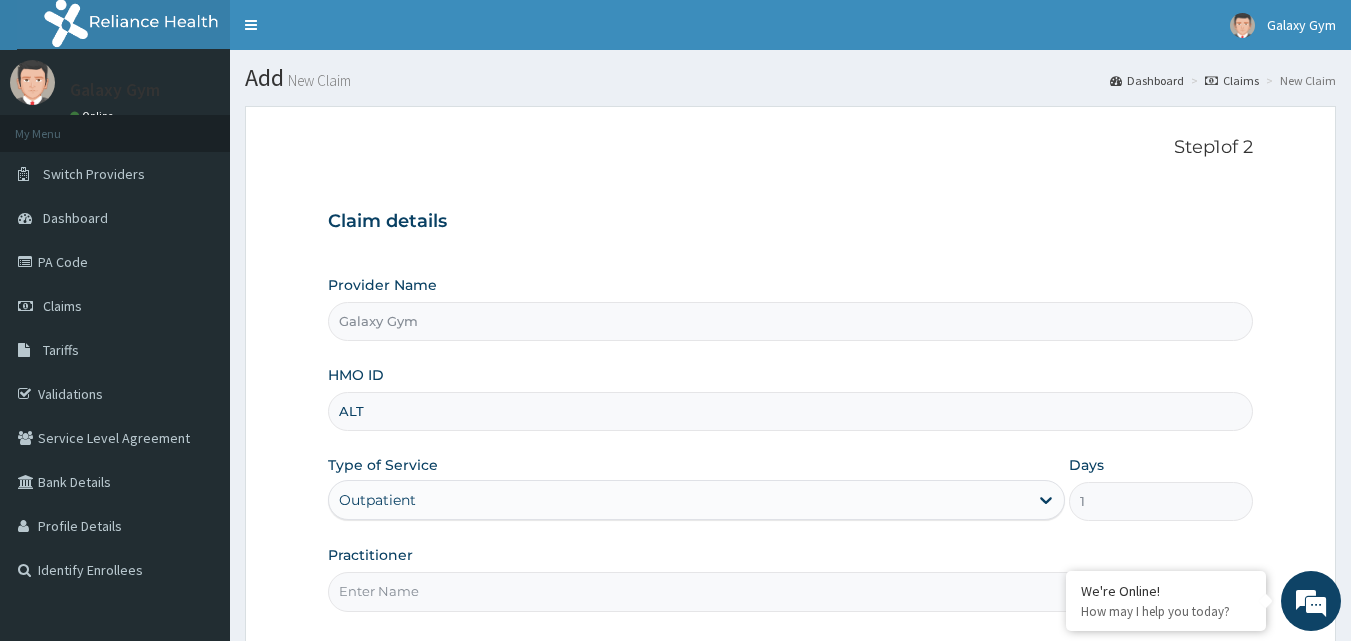 type on "ALT/10046/B" 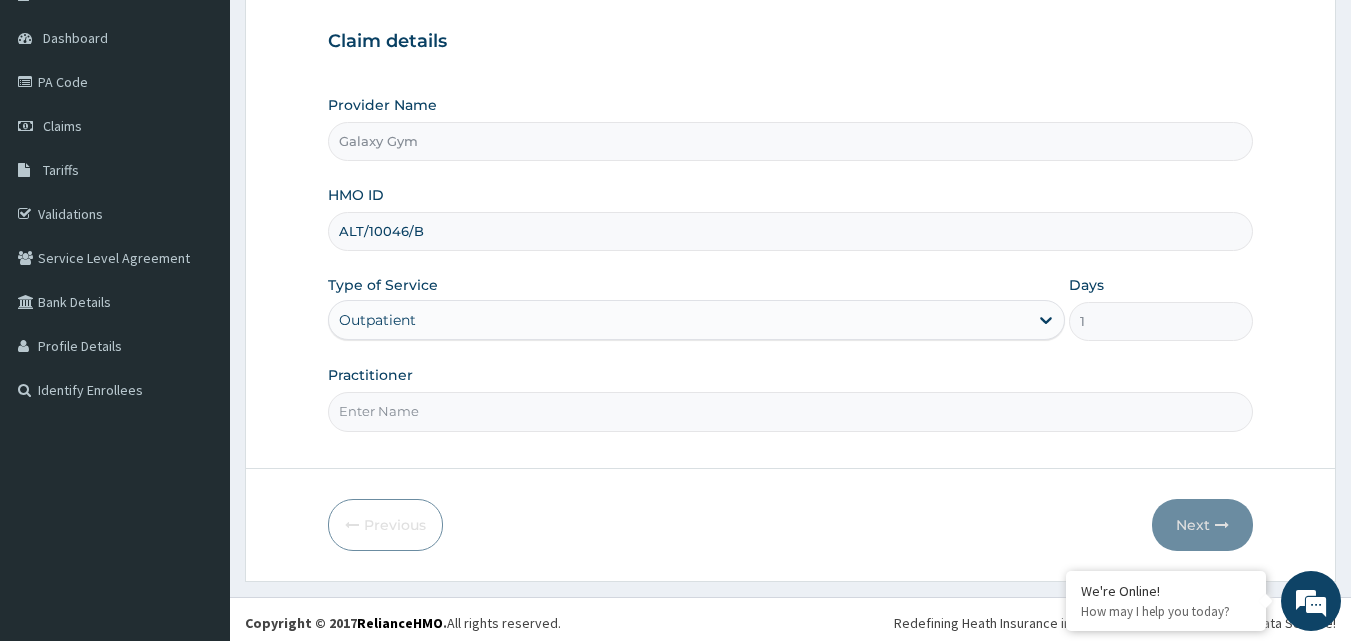 scroll, scrollTop: 187, scrollLeft: 0, axis: vertical 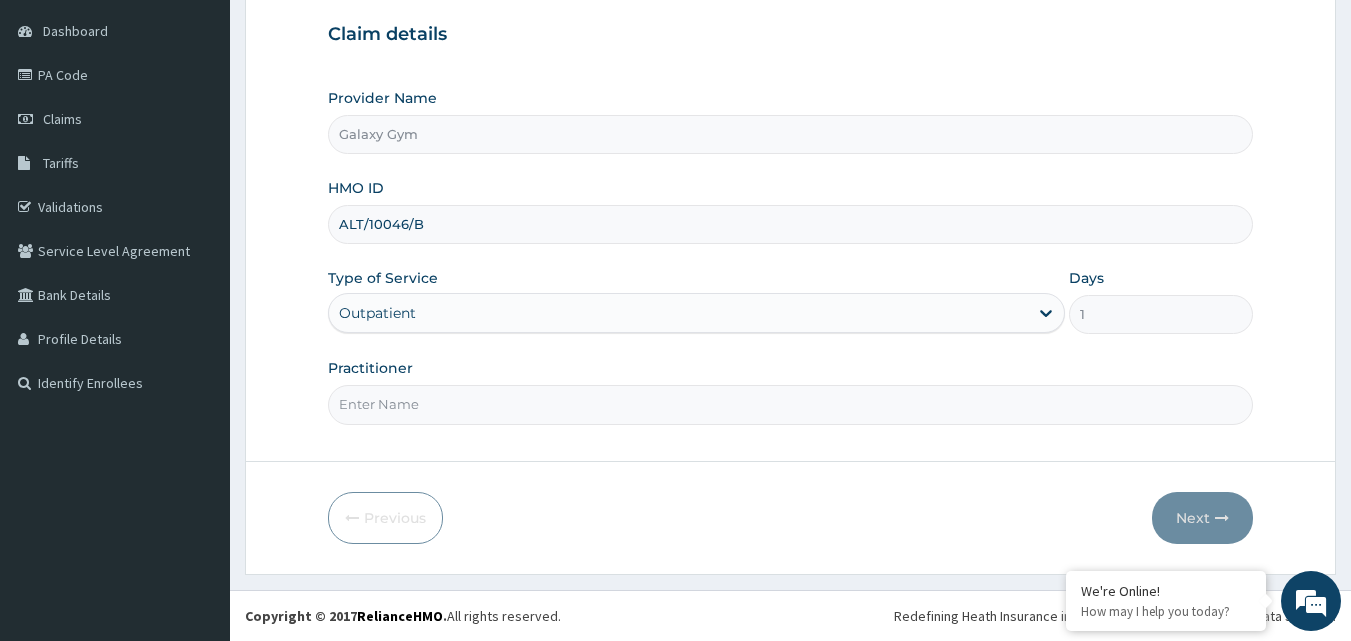 click on "Practitioner" at bounding box center (791, 404) 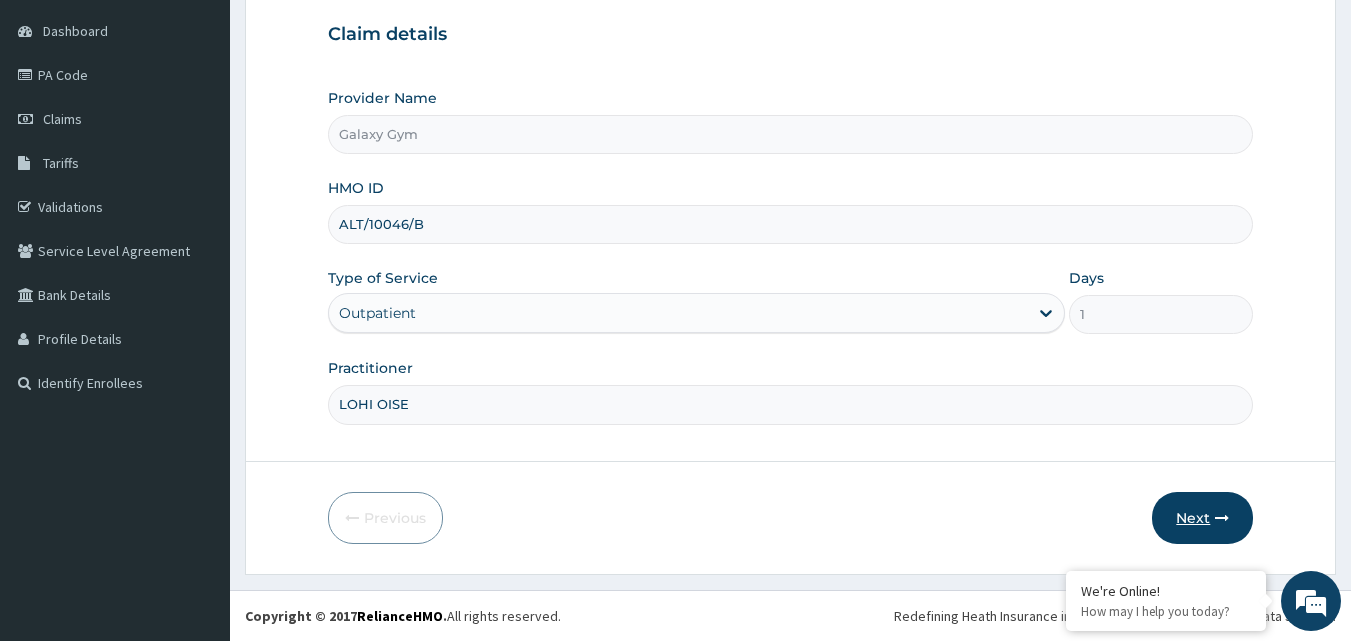 click on "Next" at bounding box center (1202, 518) 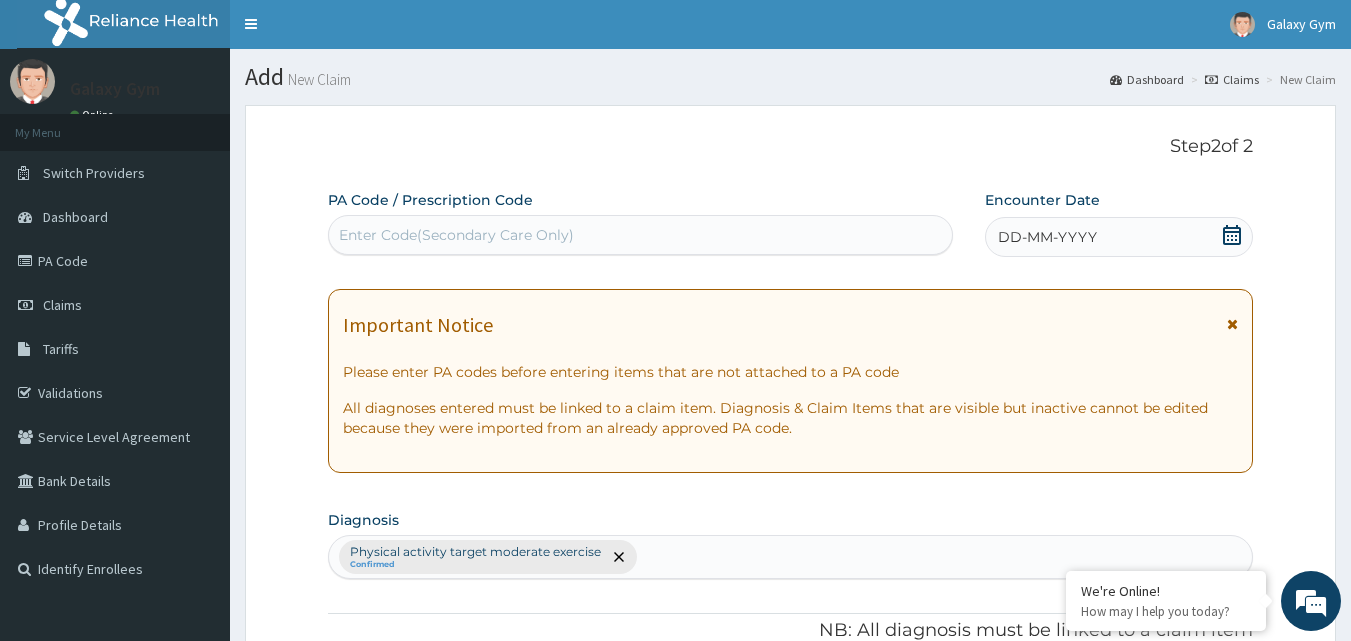 scroll, scrollTop: 0, scrollLeft: 0, axis: both 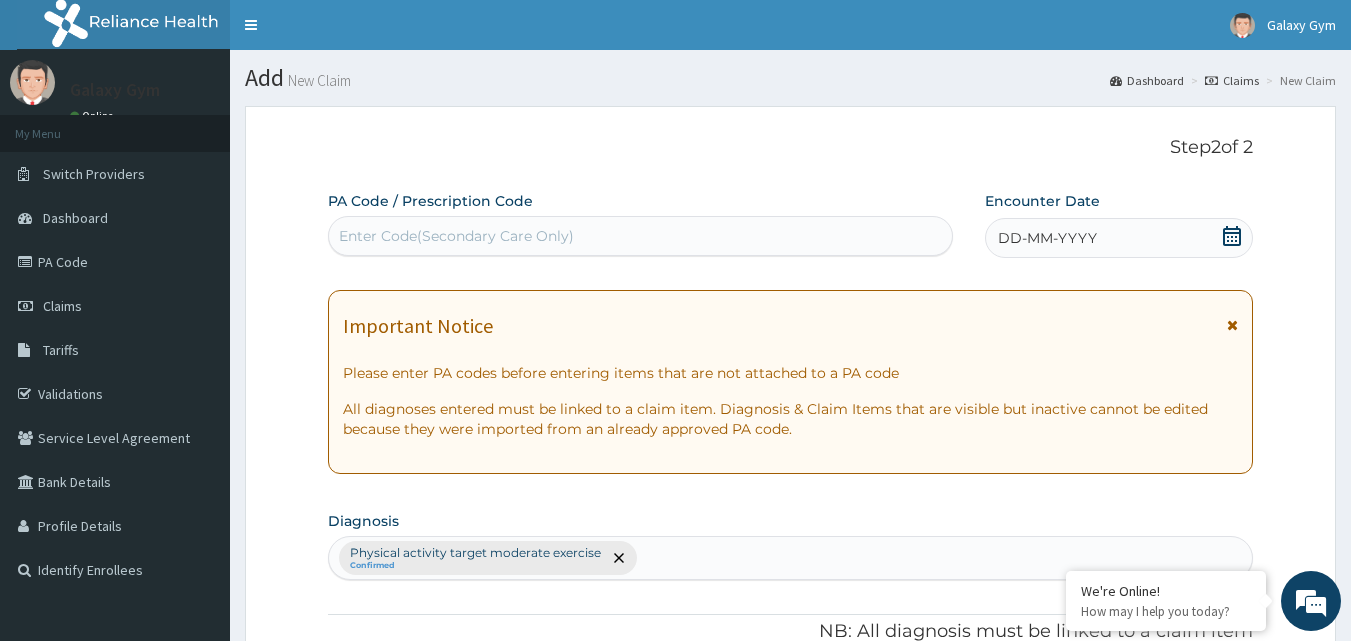 click on "Enter Code(Secondary Care Only)" at bounding box center (641, 236) 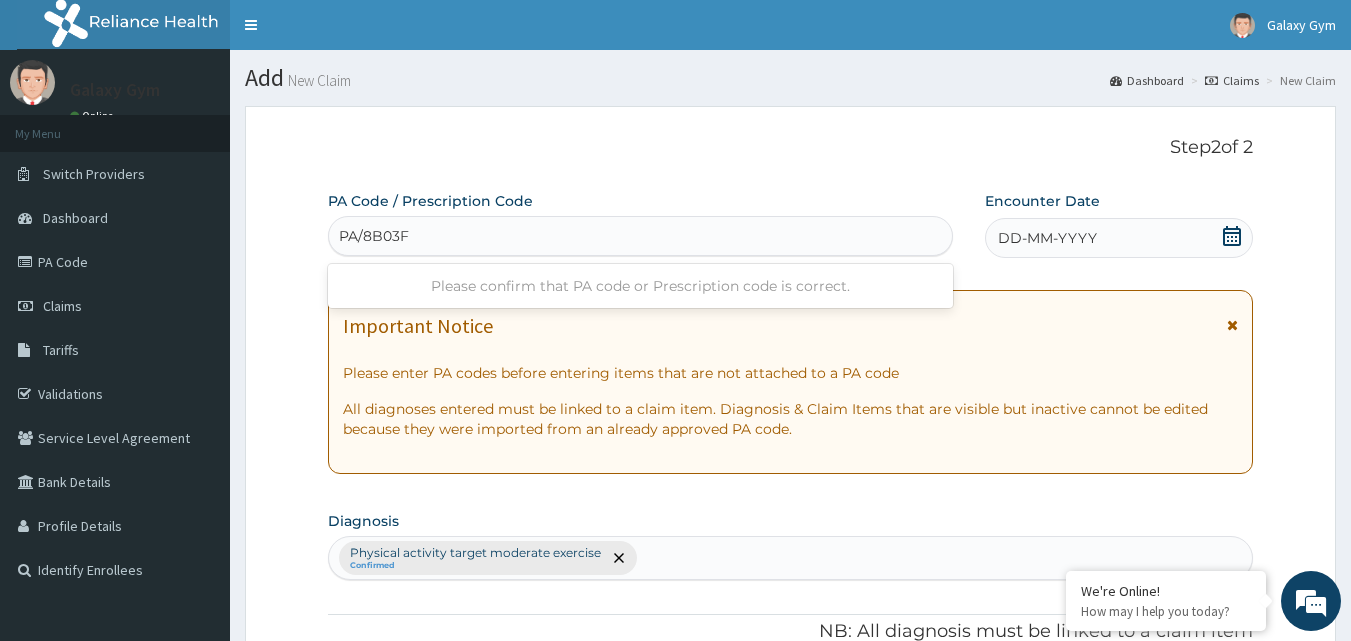type on "PA/8B03FA" 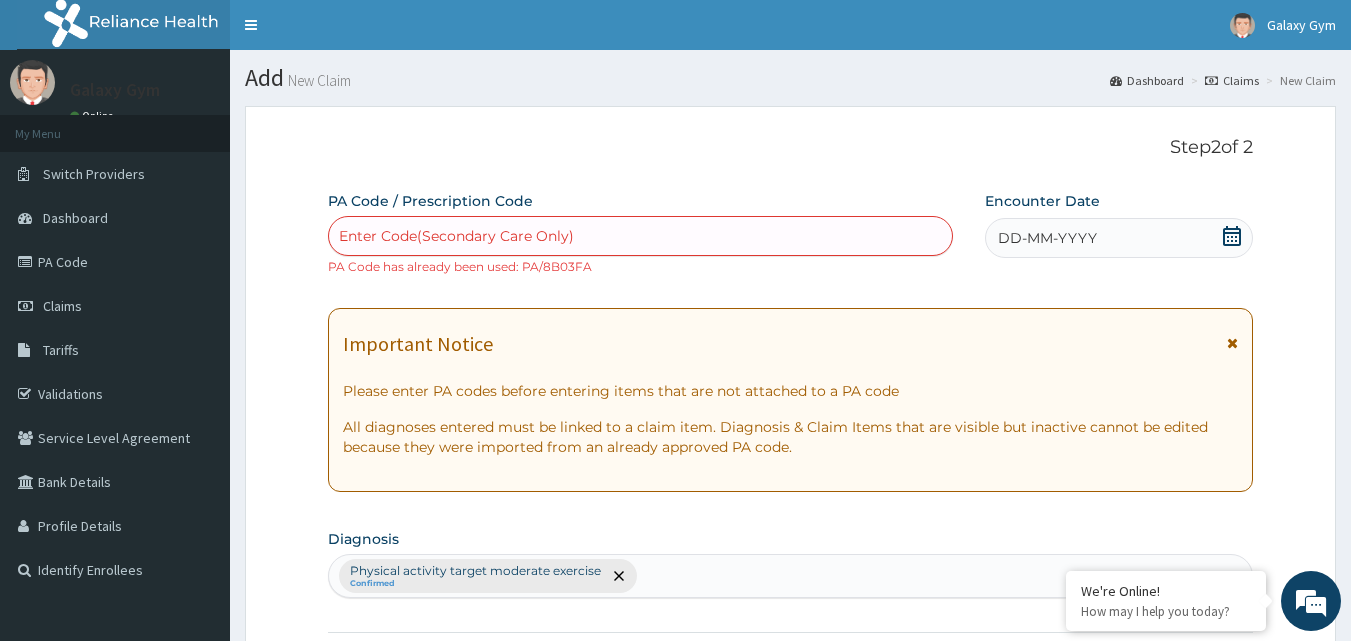 click on "Enter Code(Secondary Care Only)" at bounding box center (456, 236) 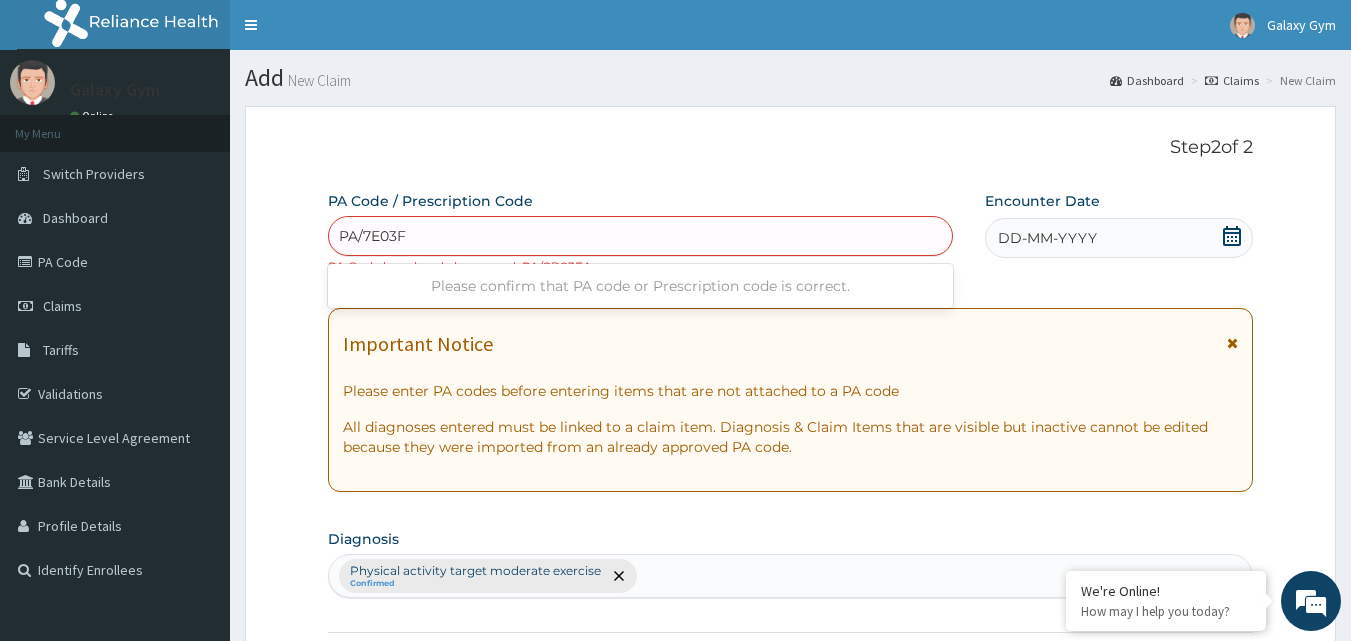 type on "PA/7E03F9" 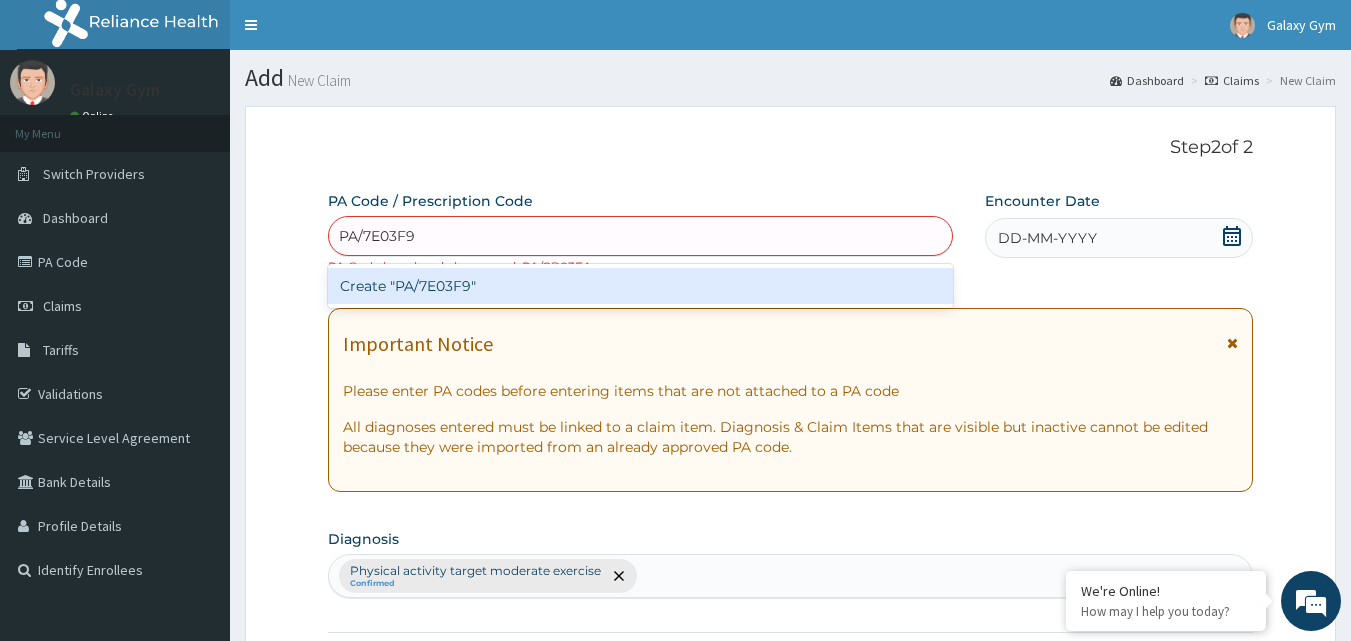 type 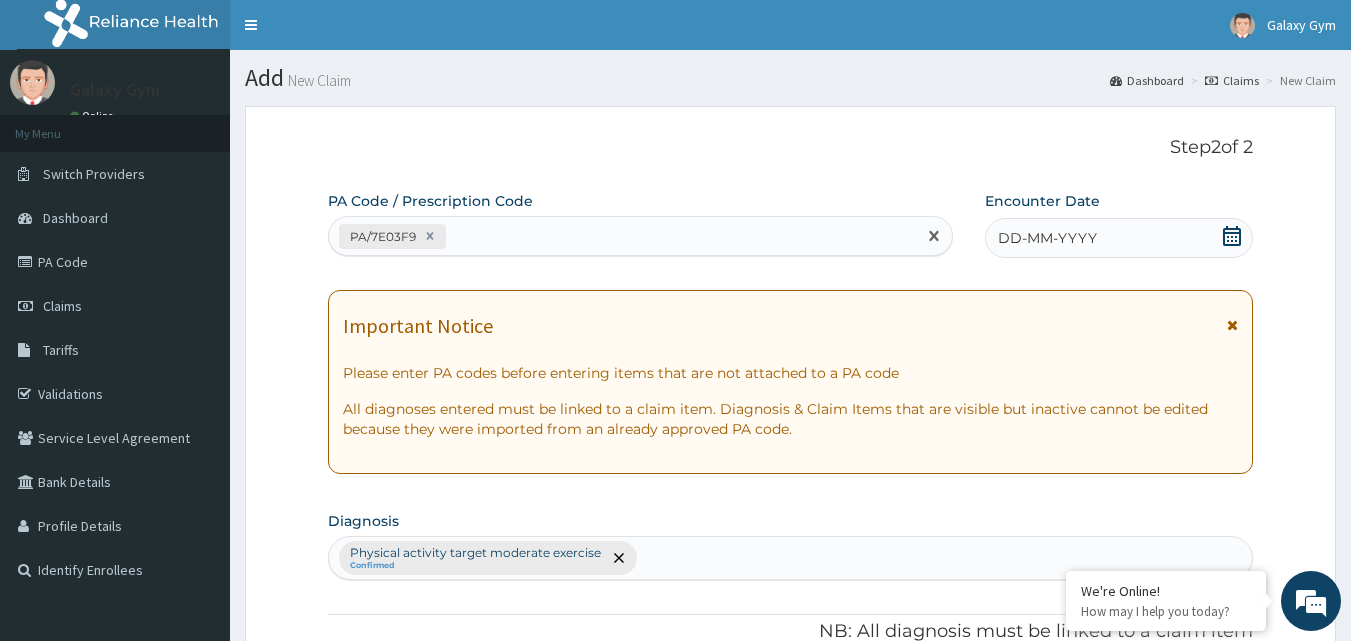 click on "DD-MM-YYYY" at bounding box center (1119, 238) 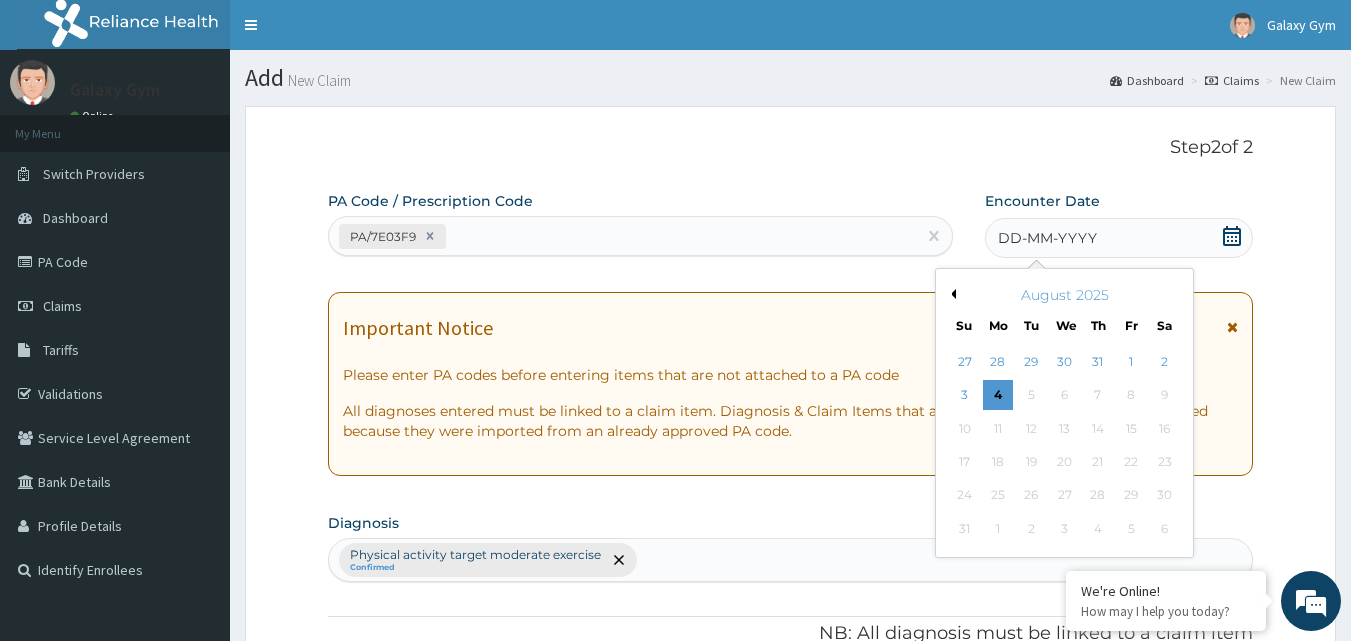 click on "Previous Month" at bounding box center (951, 294) 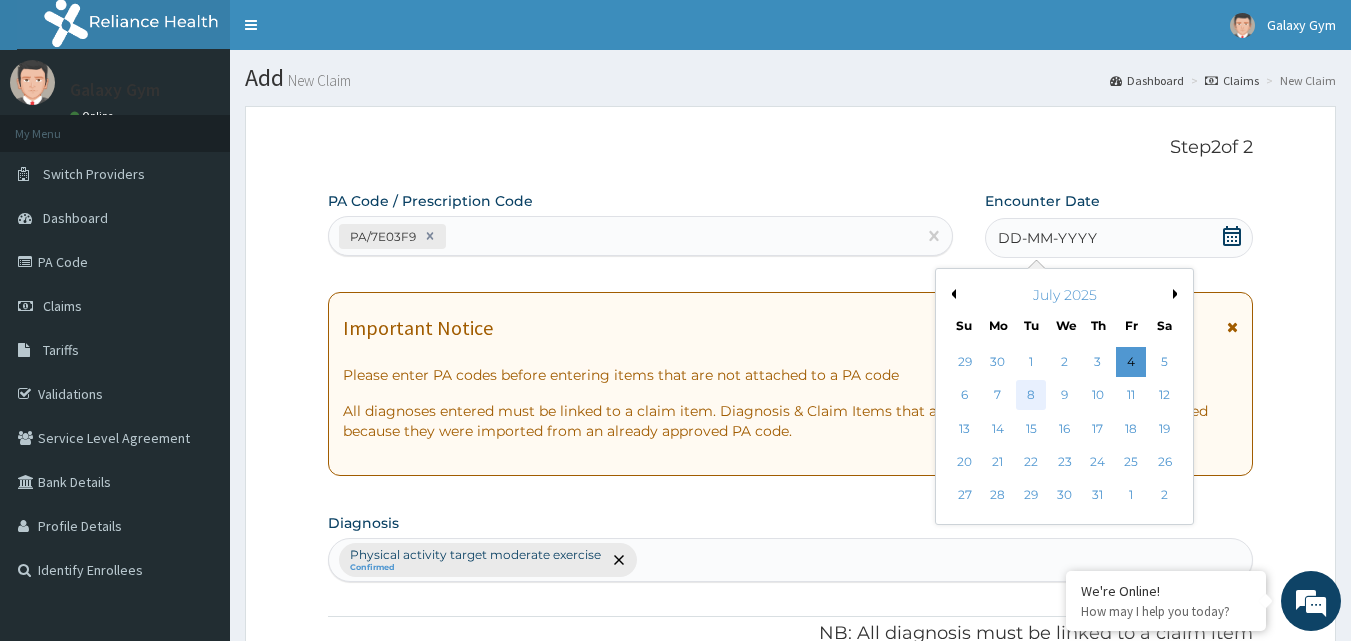 click on "8" at bounding box center [1032, 396] 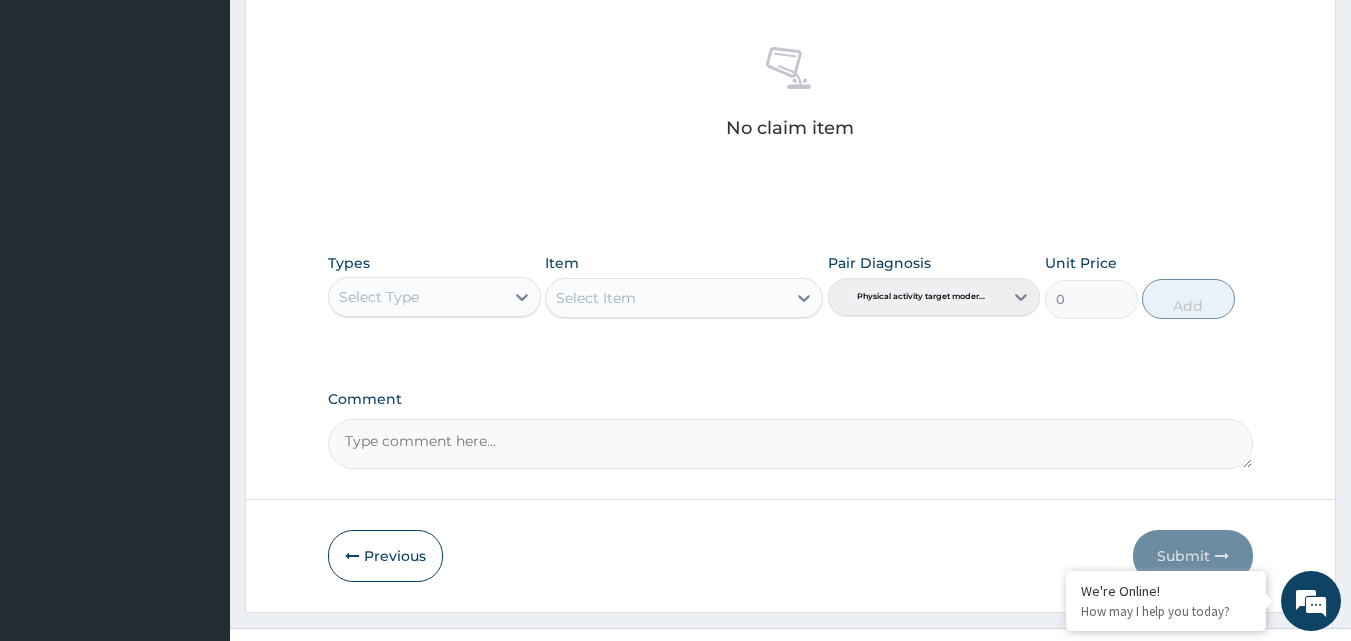 scroll, scrollTop: 800, scrollLeft: 0, axis: vertical 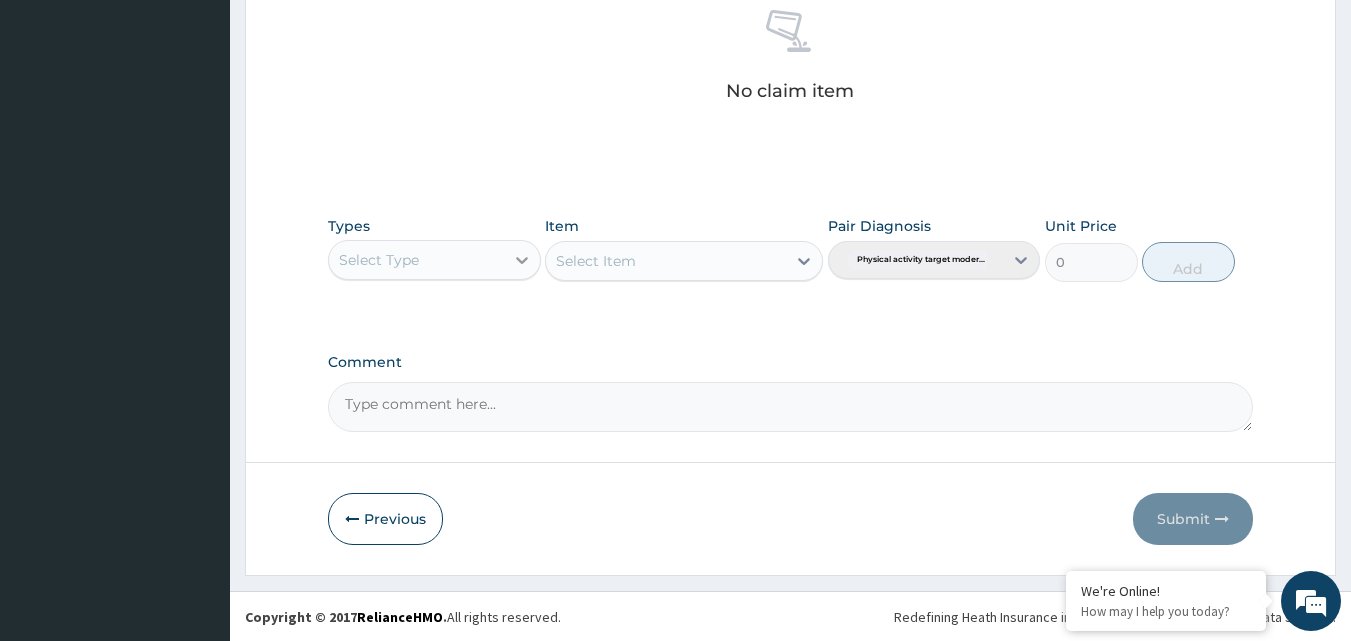 click 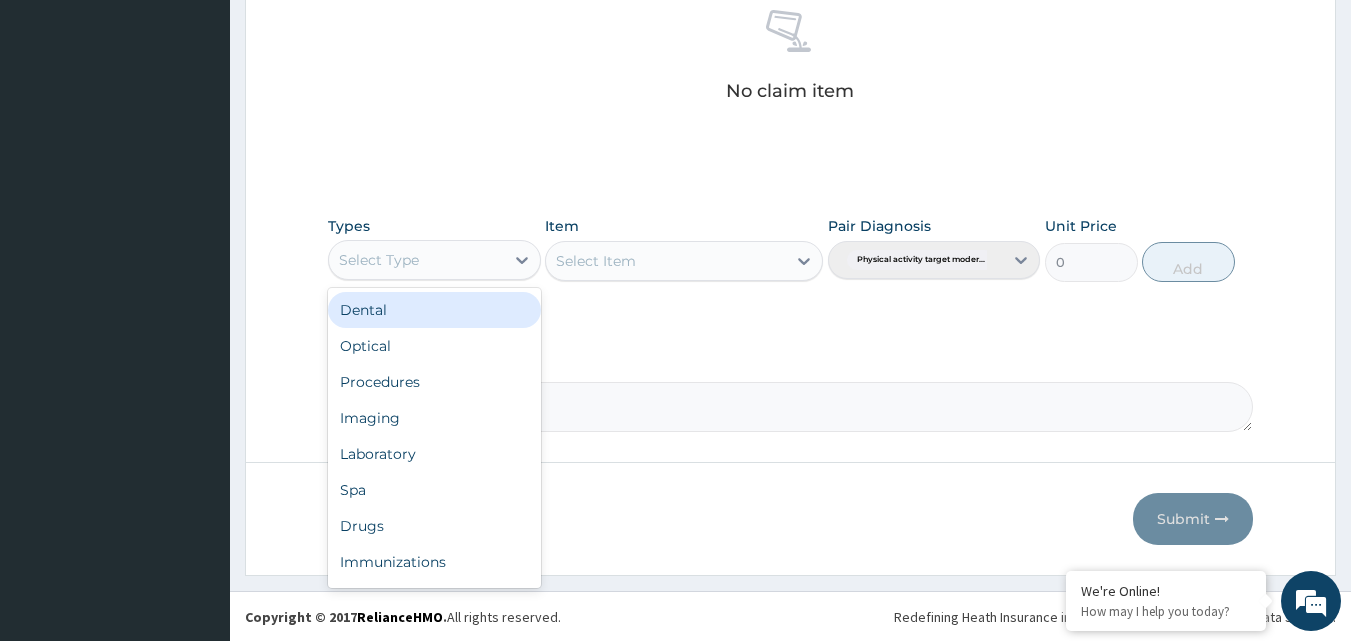 scroll, scrollTop: 68, scrollLeft: 0, axis: vertical 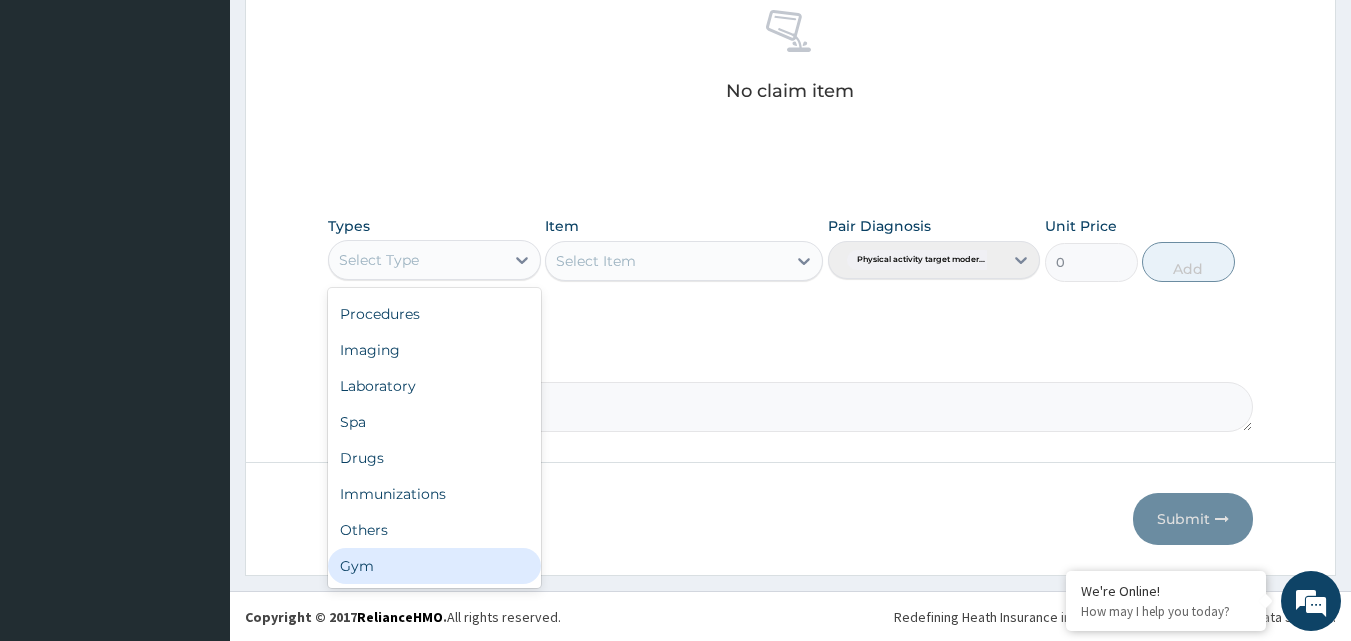 click on "Gym" at bounding box center (434, 566) 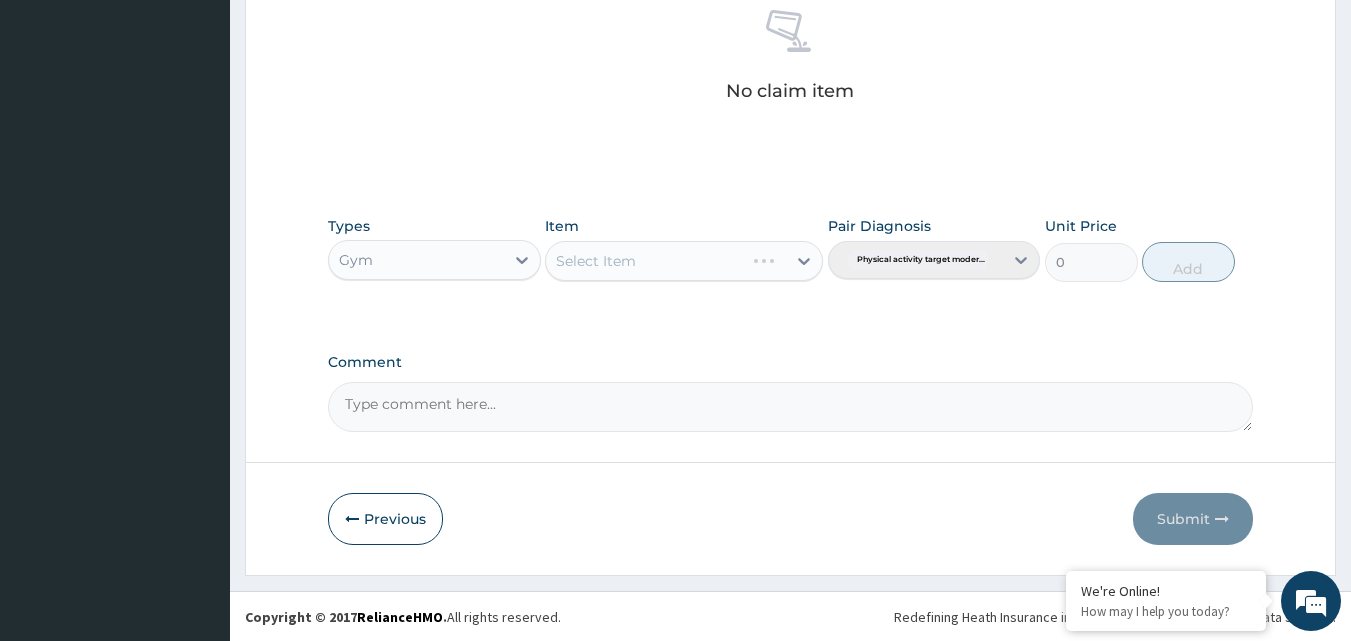 click on "Select Item" at bounding box center (684, 261) 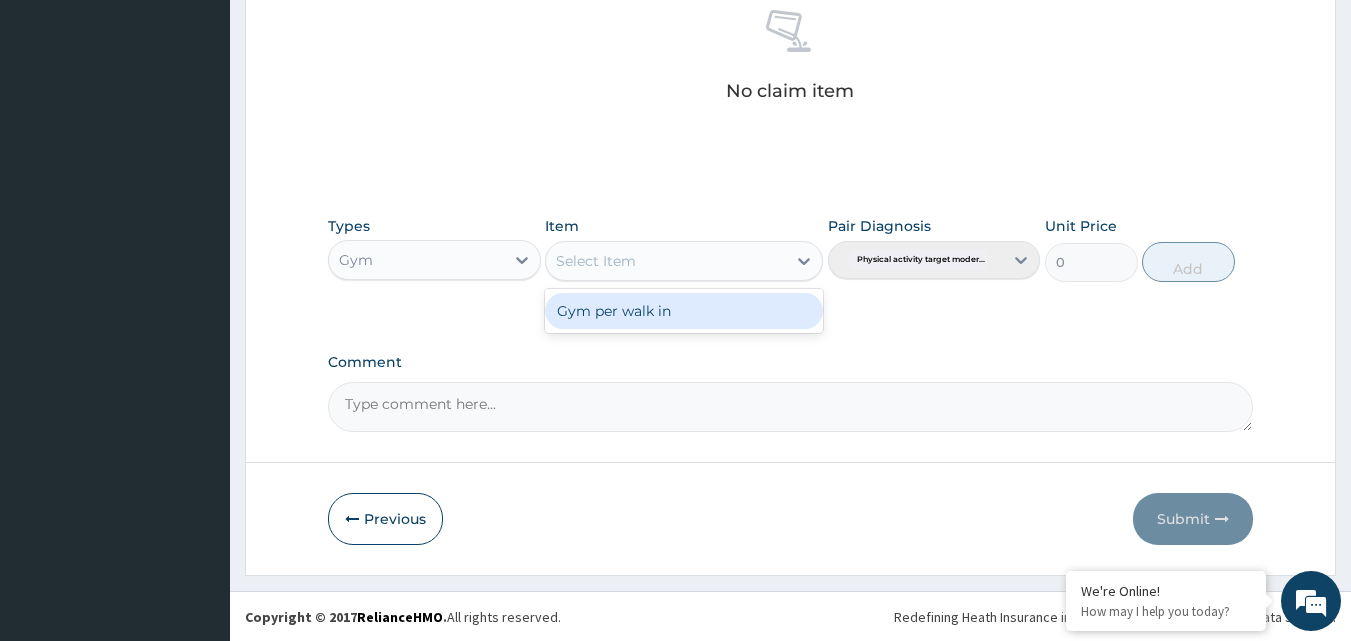 click 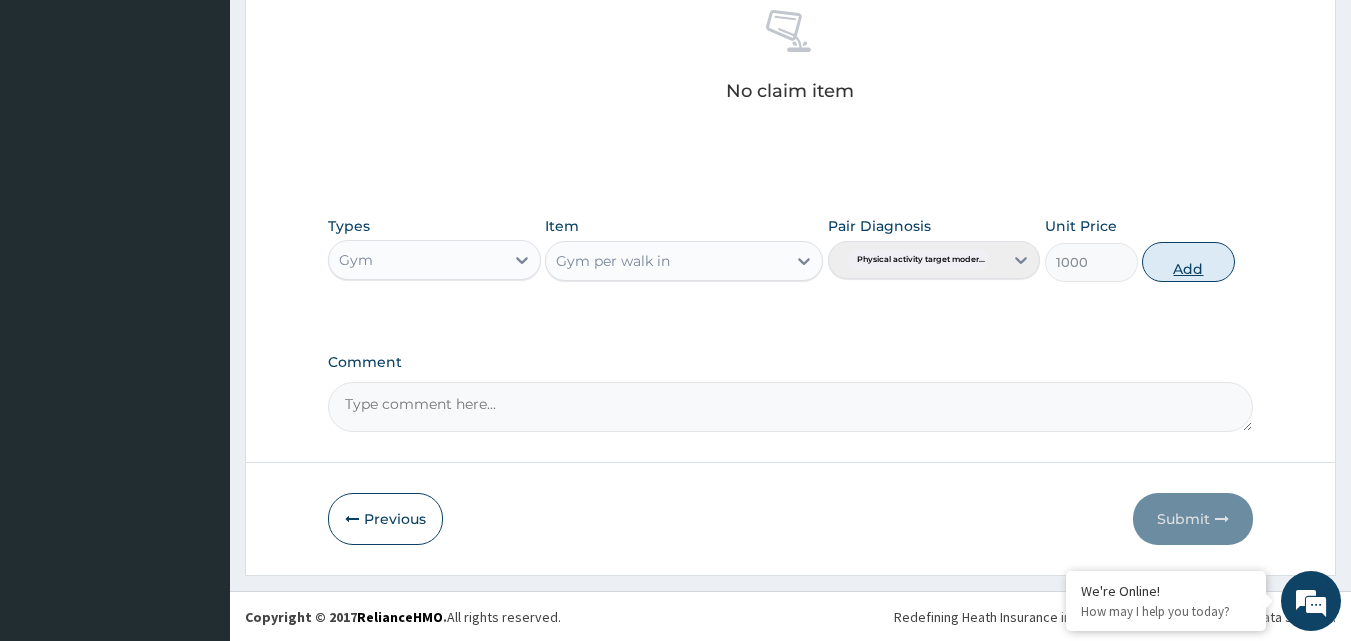 click on "Add" at bounding box center (1188, 262) 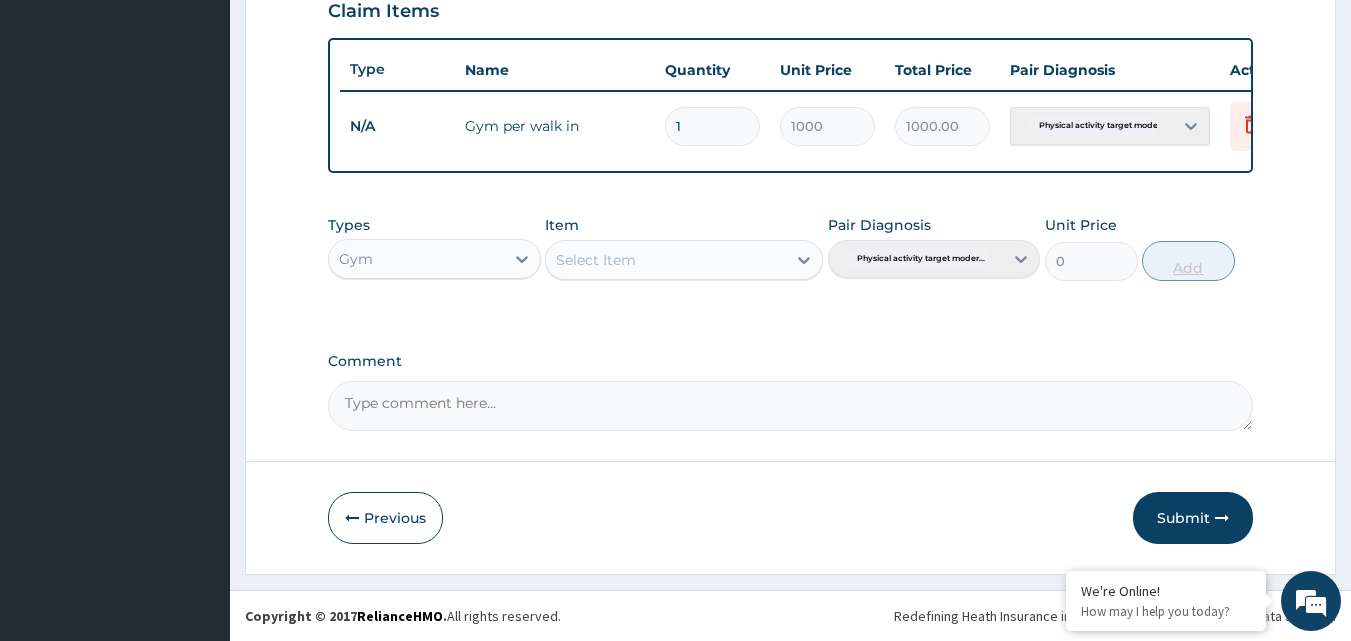 scroll, scrollTop: 721, scrollLeft: 0, axis: vertical 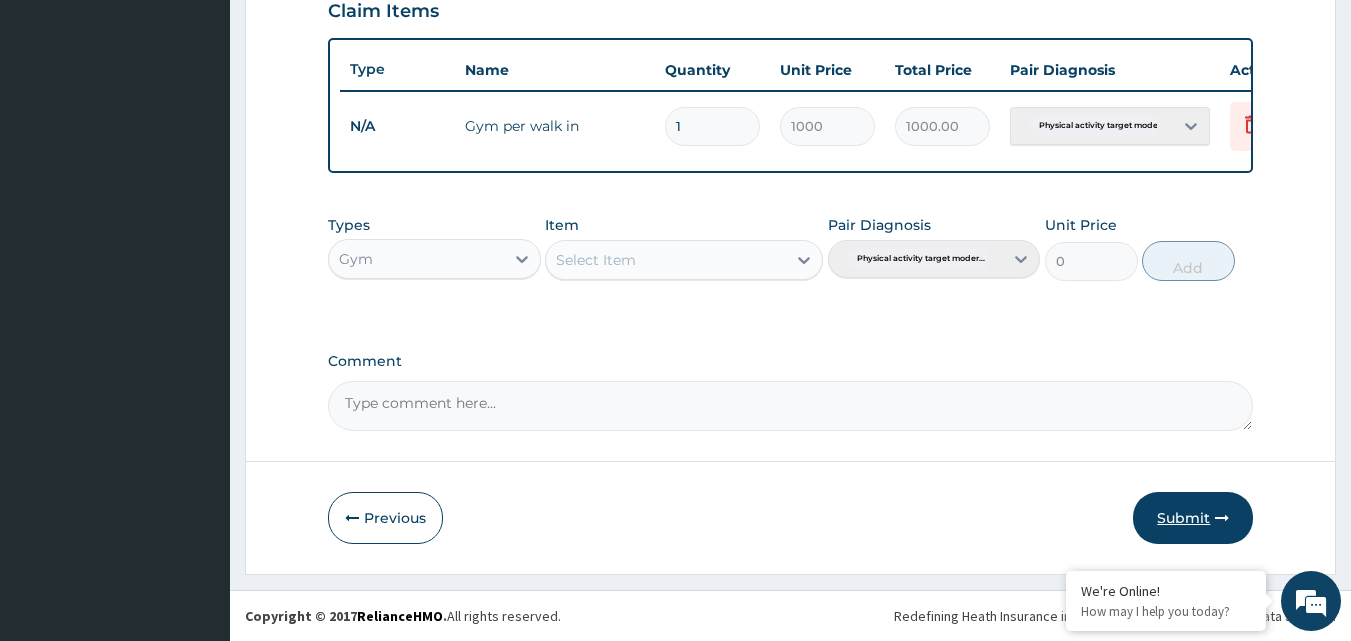 click on "Submit" at bounding box center (1193, 518) 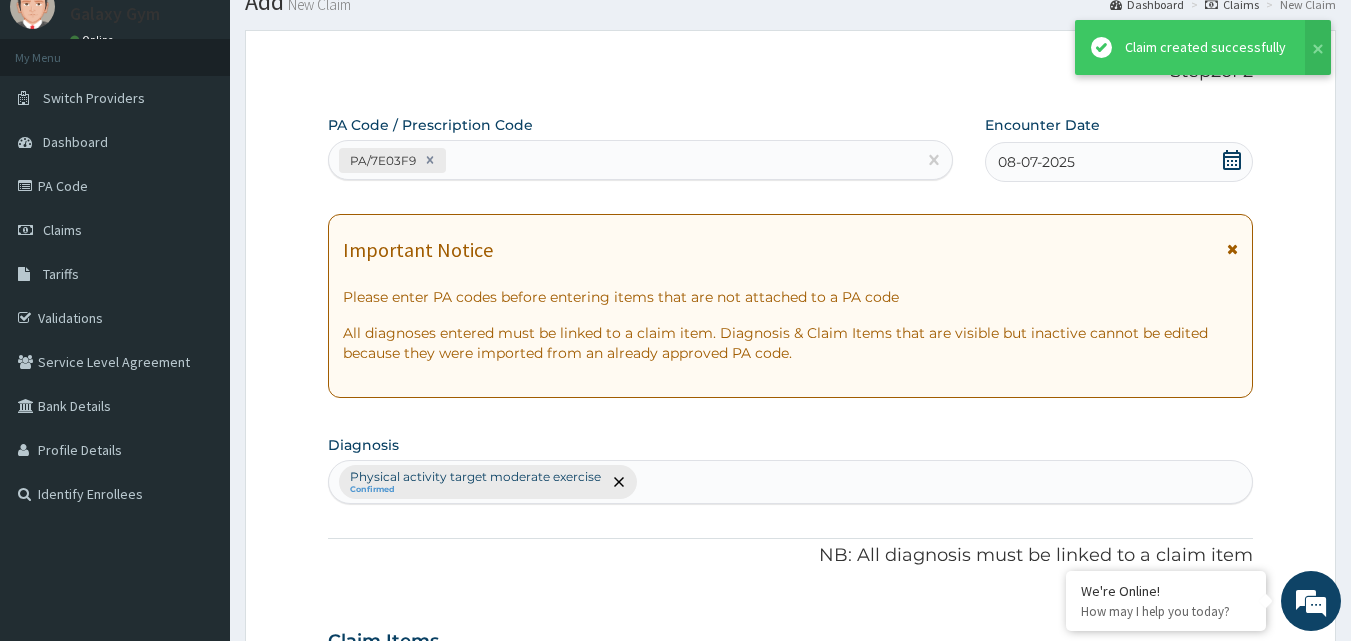 scroll, scrollTop: 721, scrollLeft: 0, axis: vertical 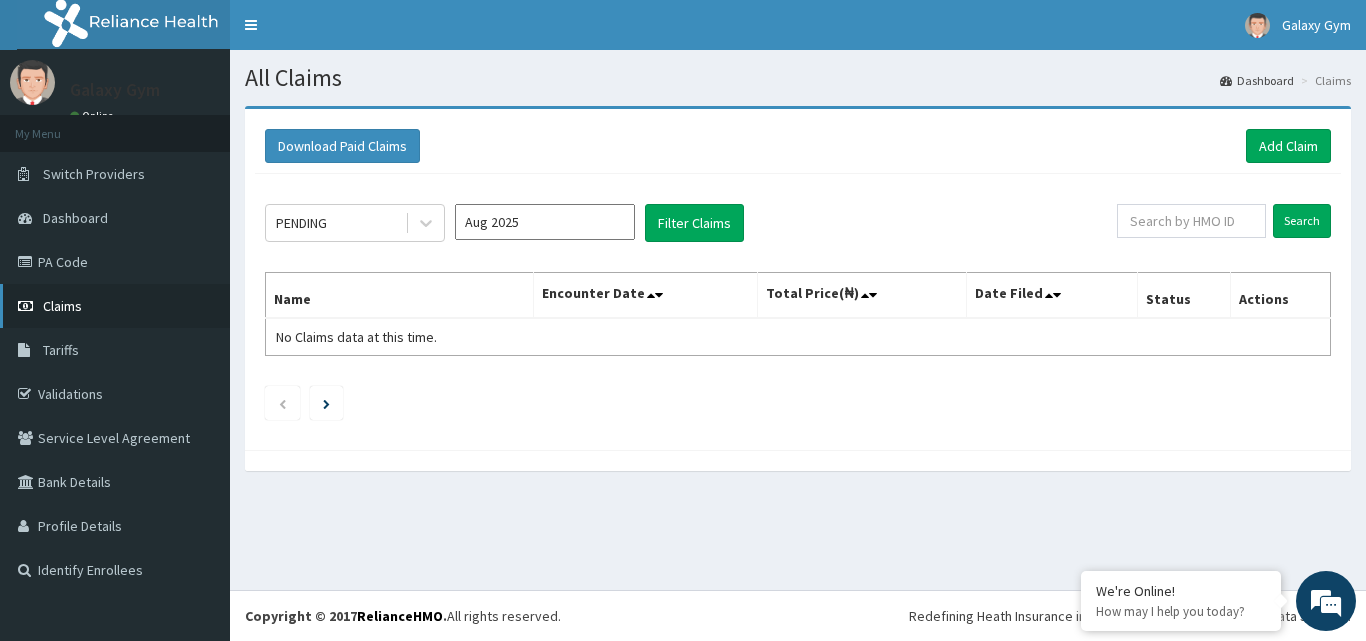 click on "Claims" at bounding box center [62, 306] 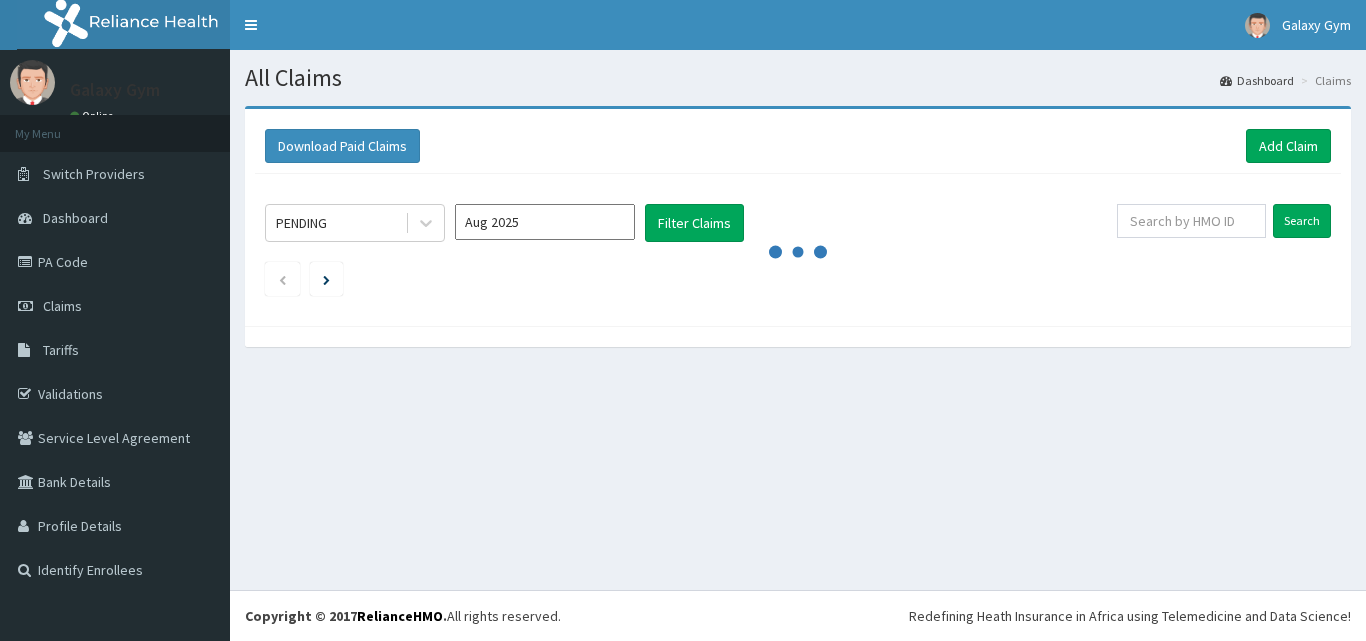 scroll, scrollTop: 0, scrollLeft: 0, axis: both 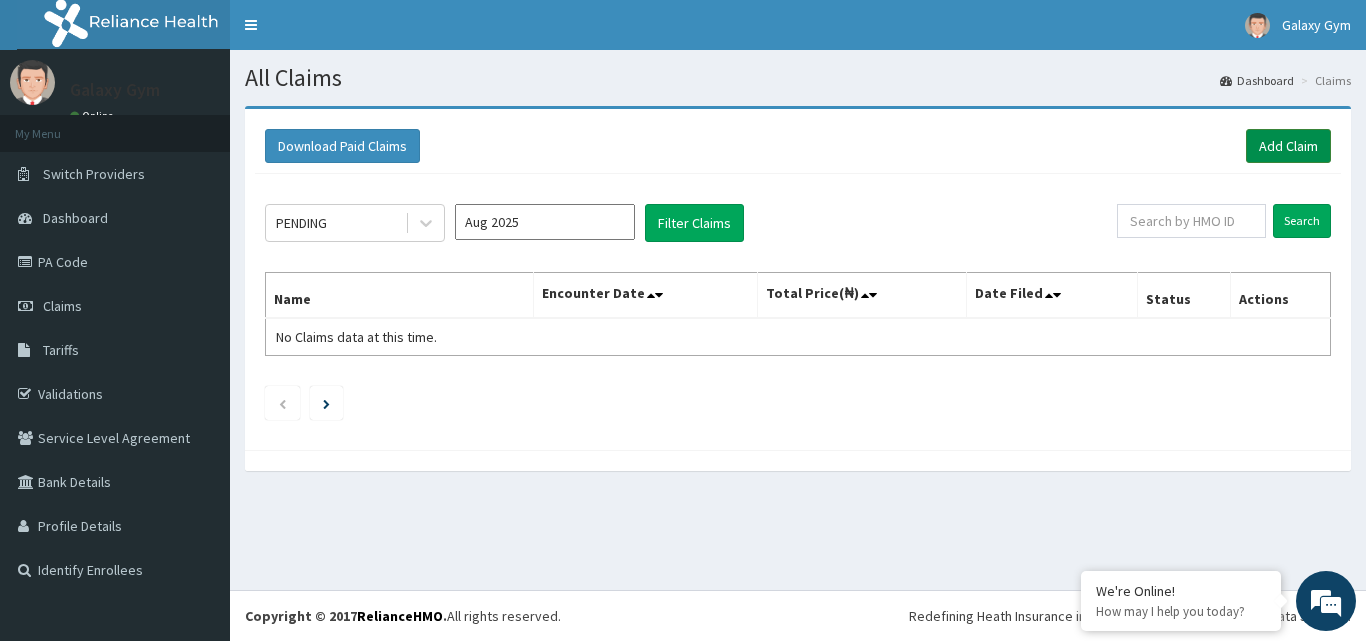 click on "Add Claim" at bounding box center (1288, 146) 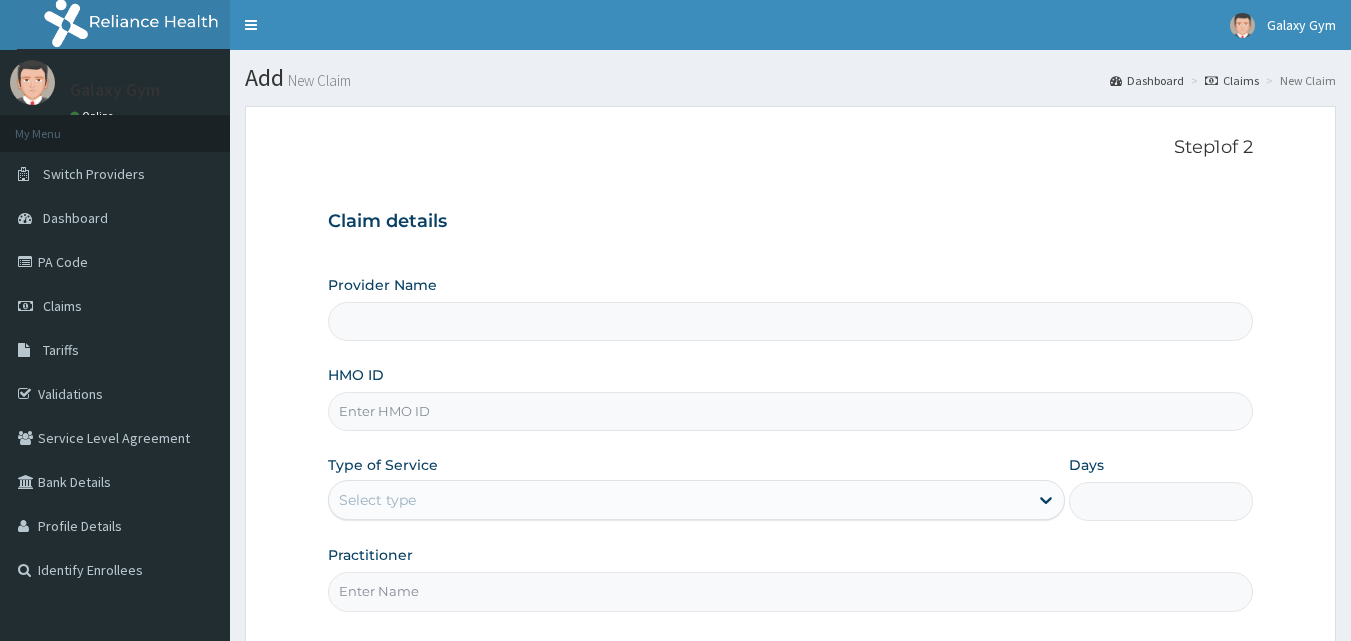 scroll, scrollTop: 0, scrollLeft: 0, axis: both 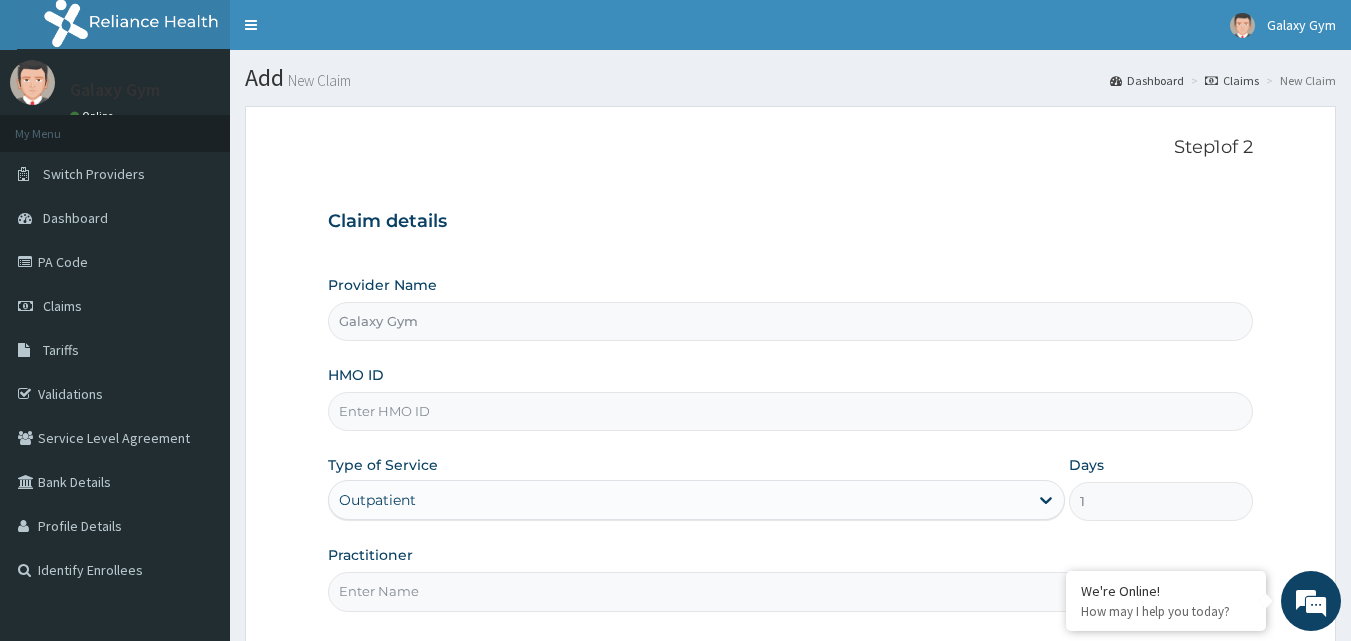 click on "HMO ID" at bounding box center [791, 411] 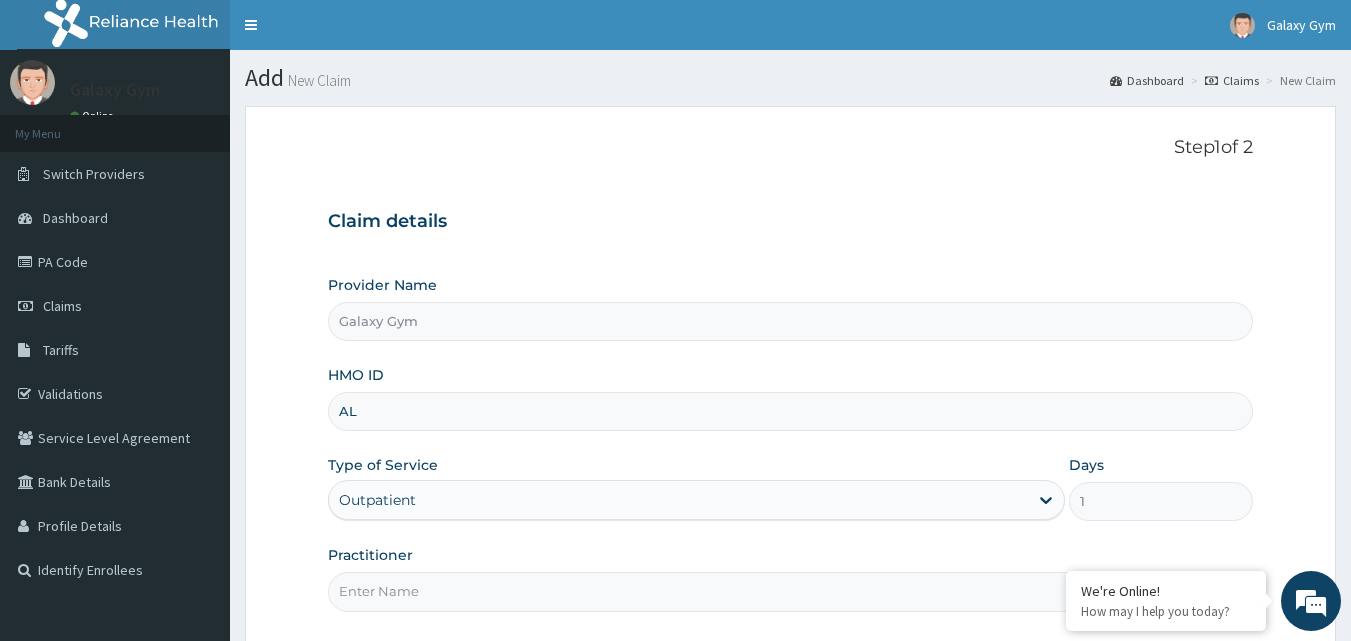 type on "ALT/10046/B" 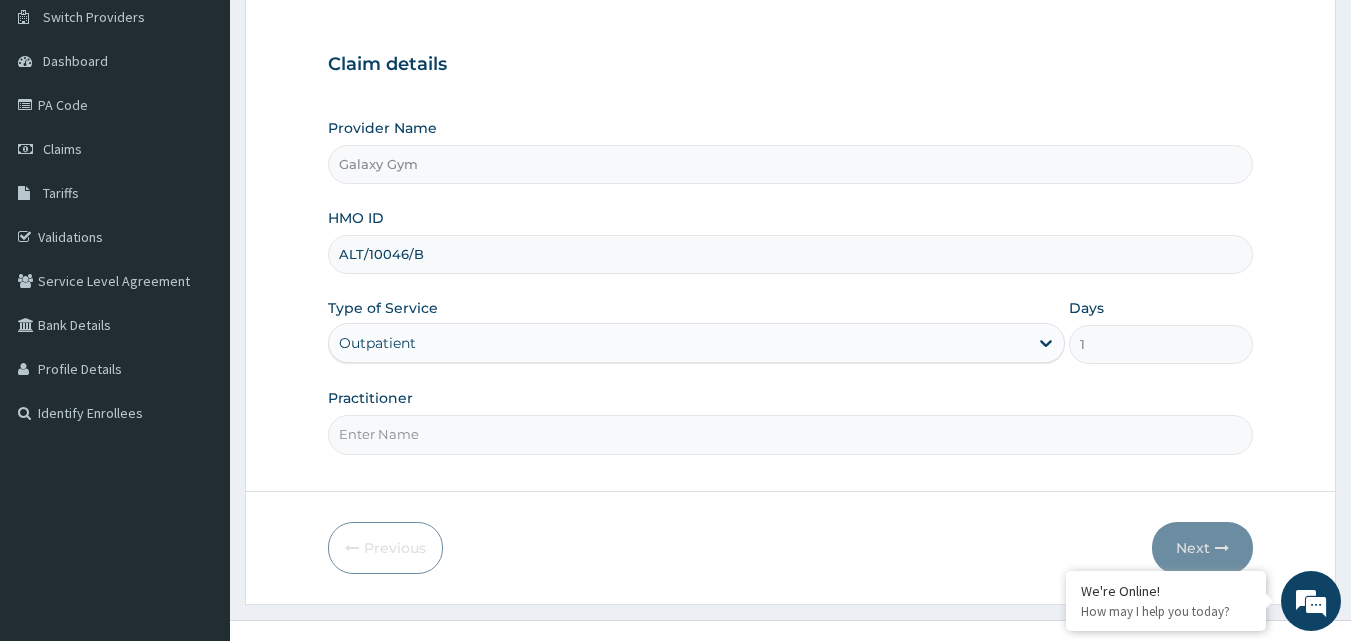 scroll, scrollTop: 187, scrollLeft: 0, axis: vertical 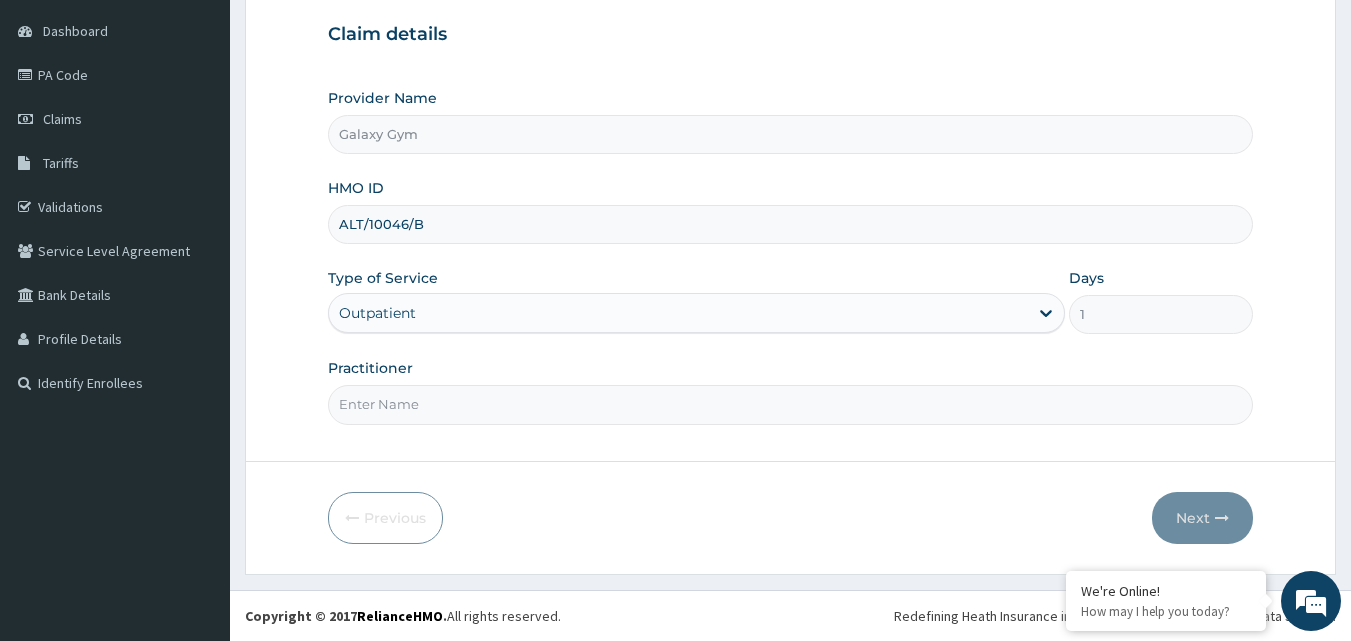 click on "Practitioner" at bounding box center (791, 404) 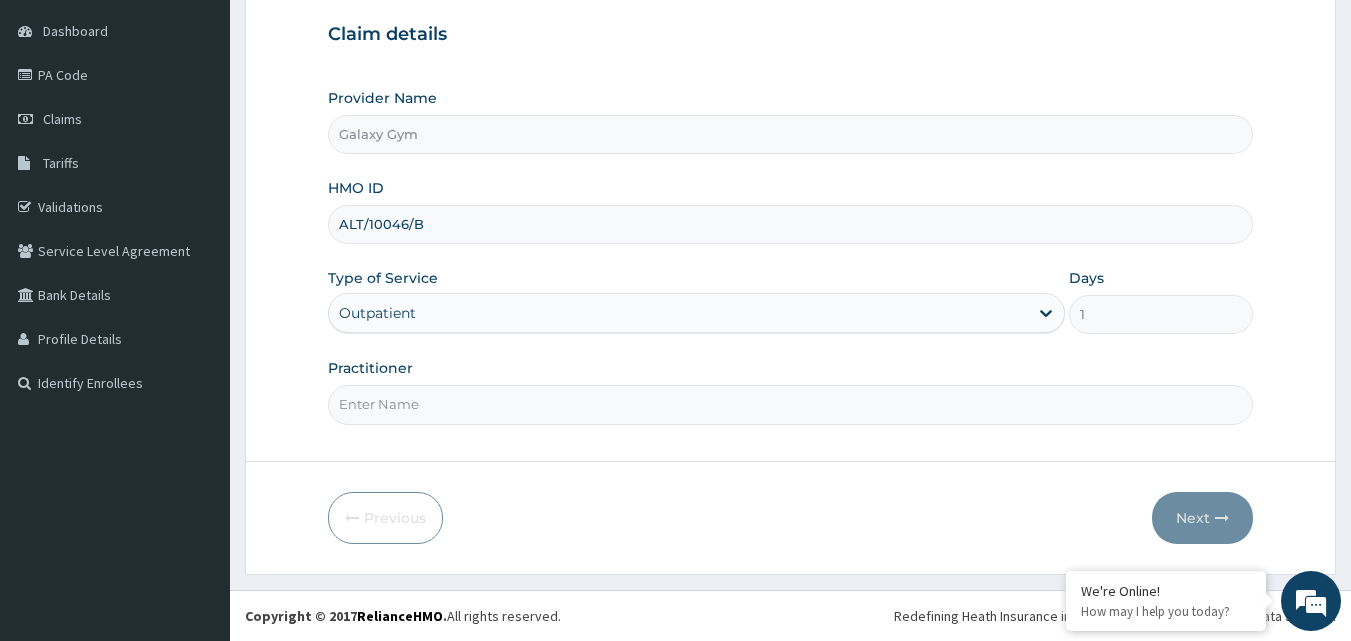 type on "LOHI OISE" 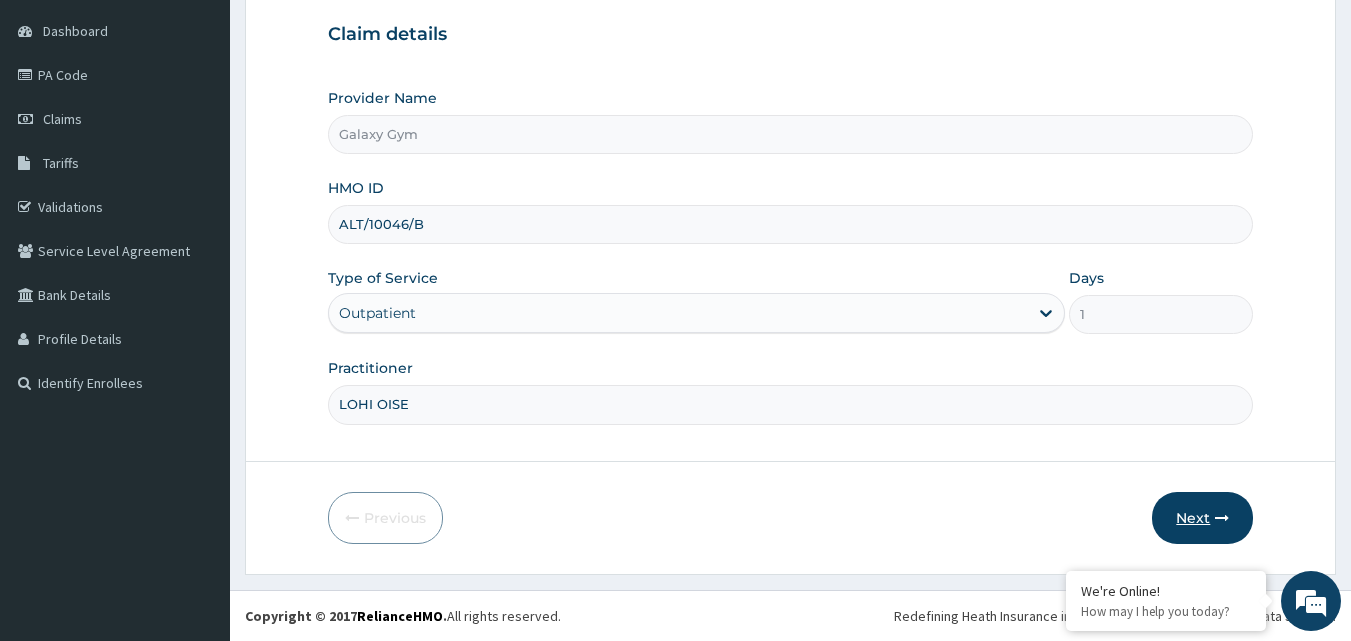 click on "Next" at bounding box center (1202, 518) 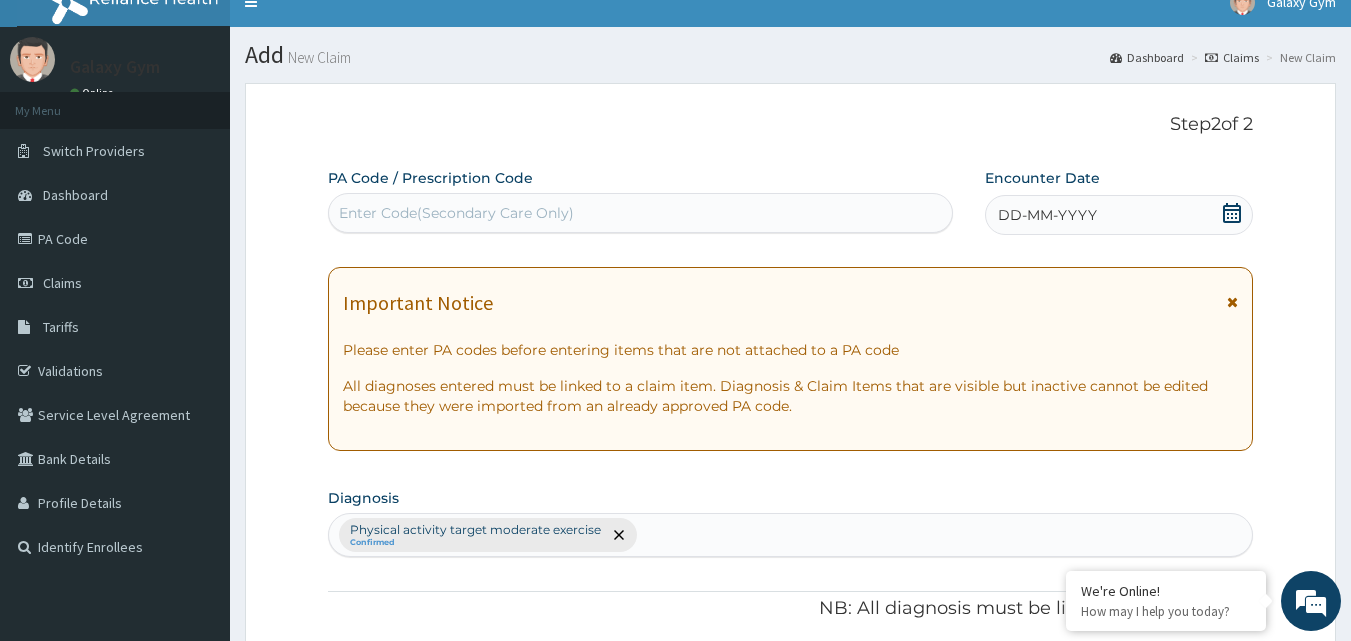 scroll, scrollTop: 0, scrollLeft: 0, axis: both 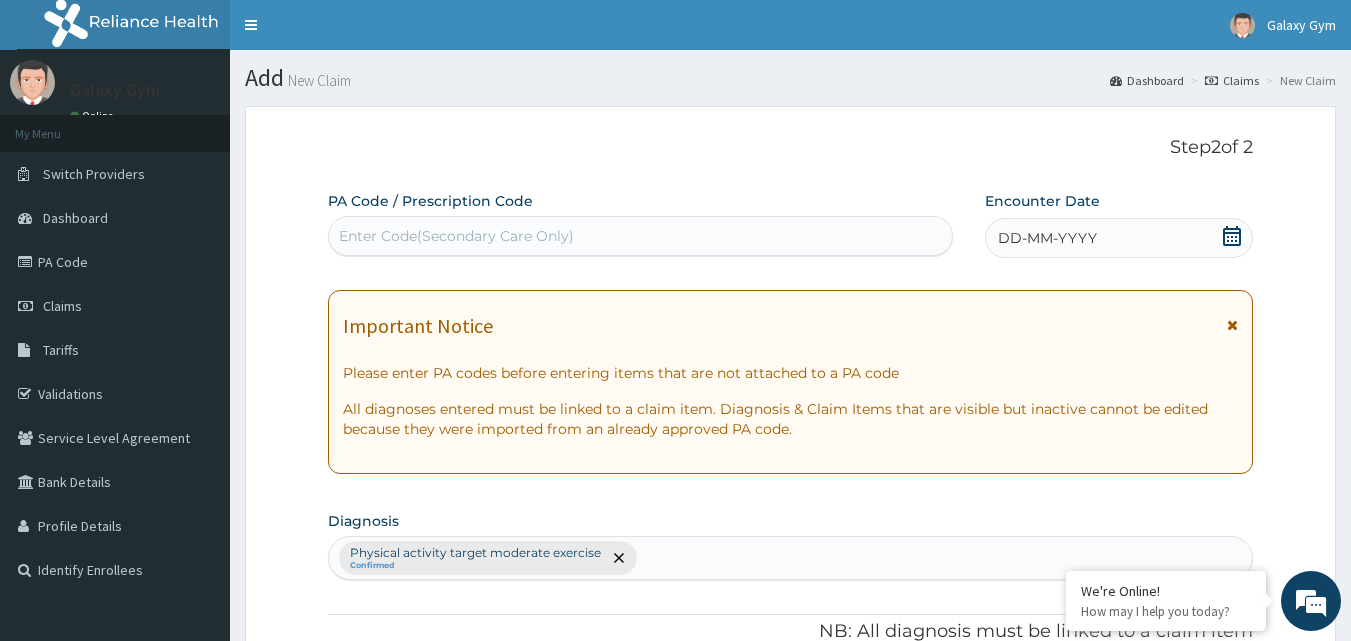 click on "Enter Code(Secondary Care Only)" at bounding box center (641, 236) 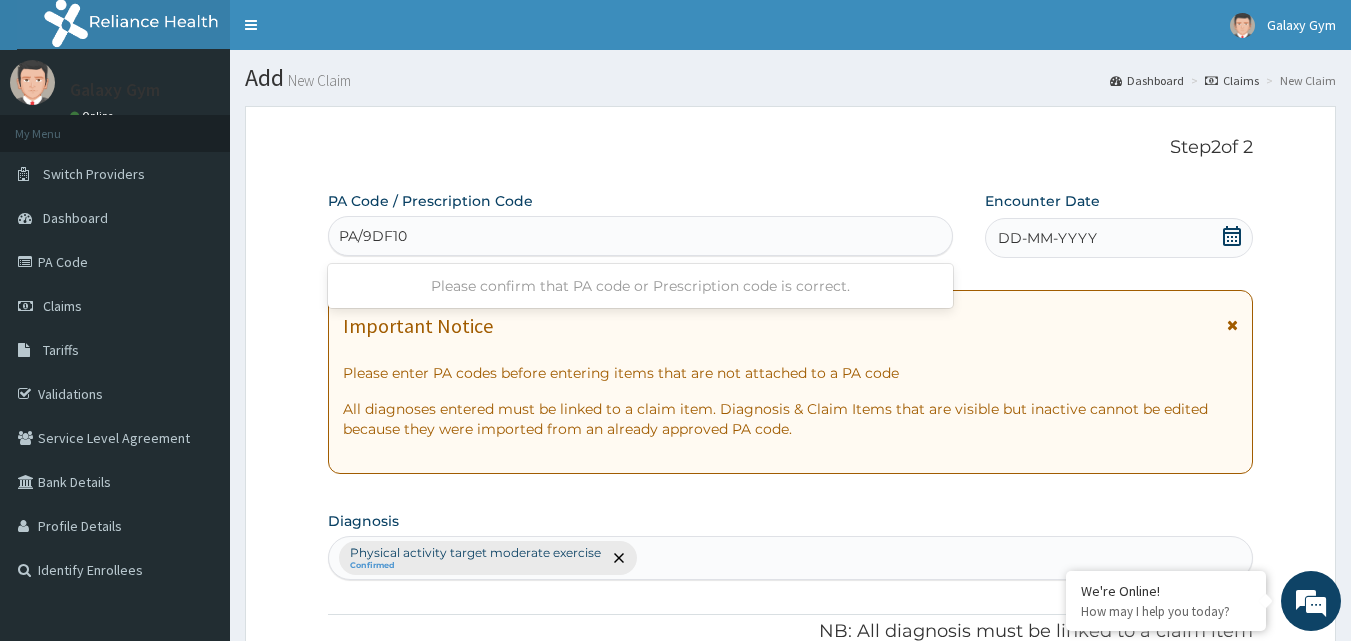 type on "PA/9DF107" 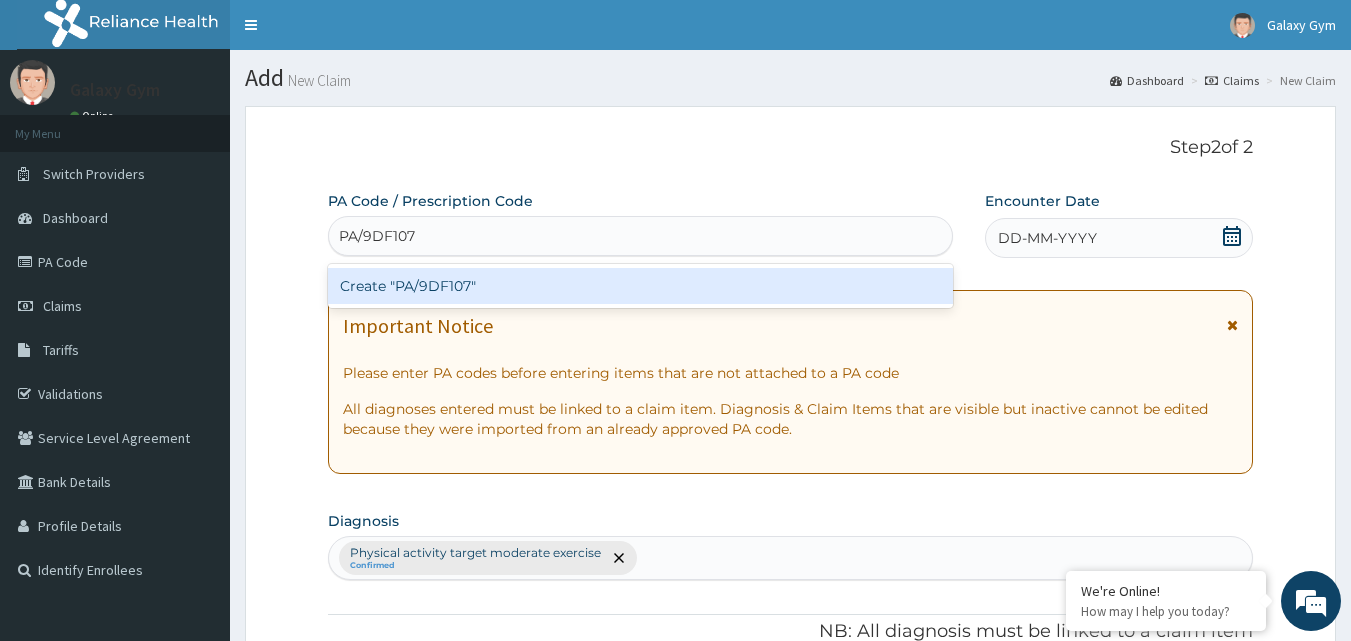 type 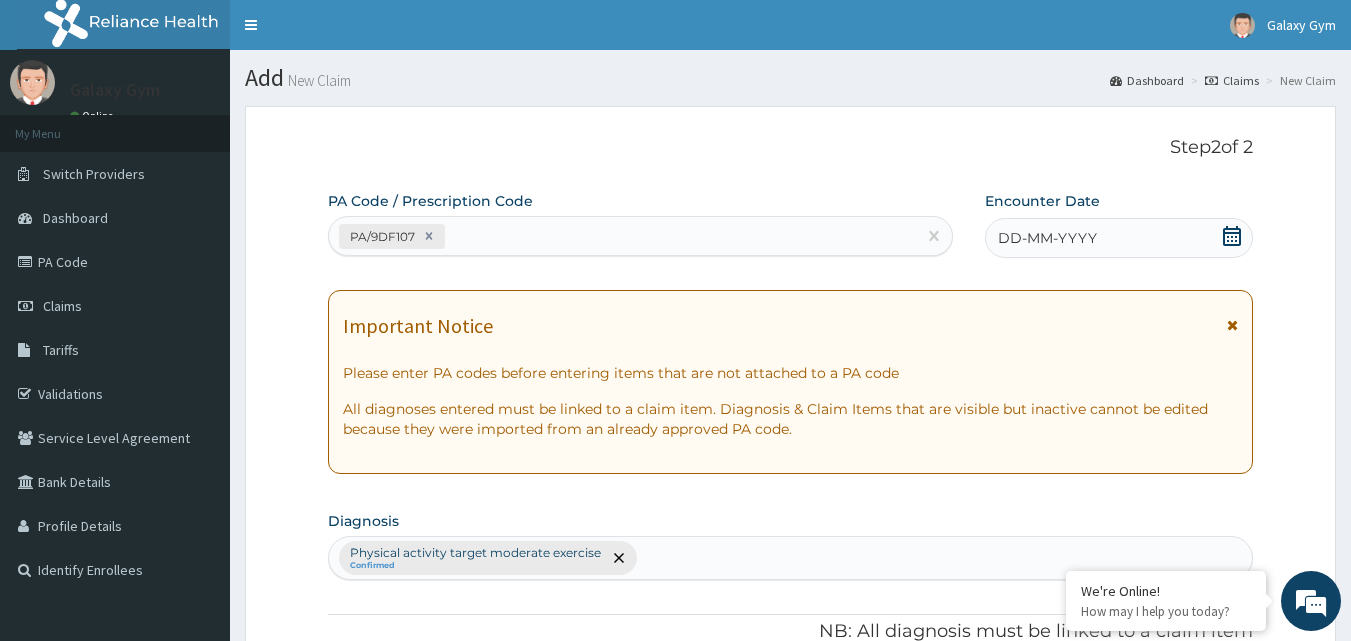 click on "DD-MM-YYYY" at bounding box center (1047, 238) 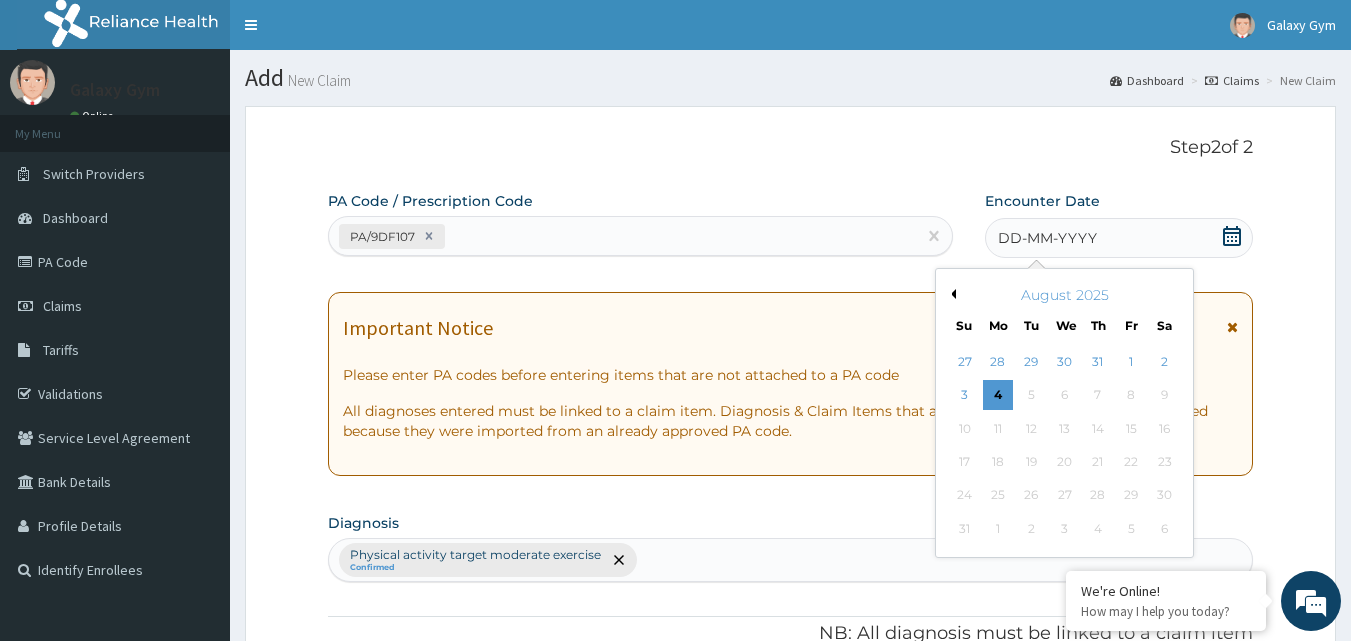 click on "August 2025" at bounding box center (1064, 295) 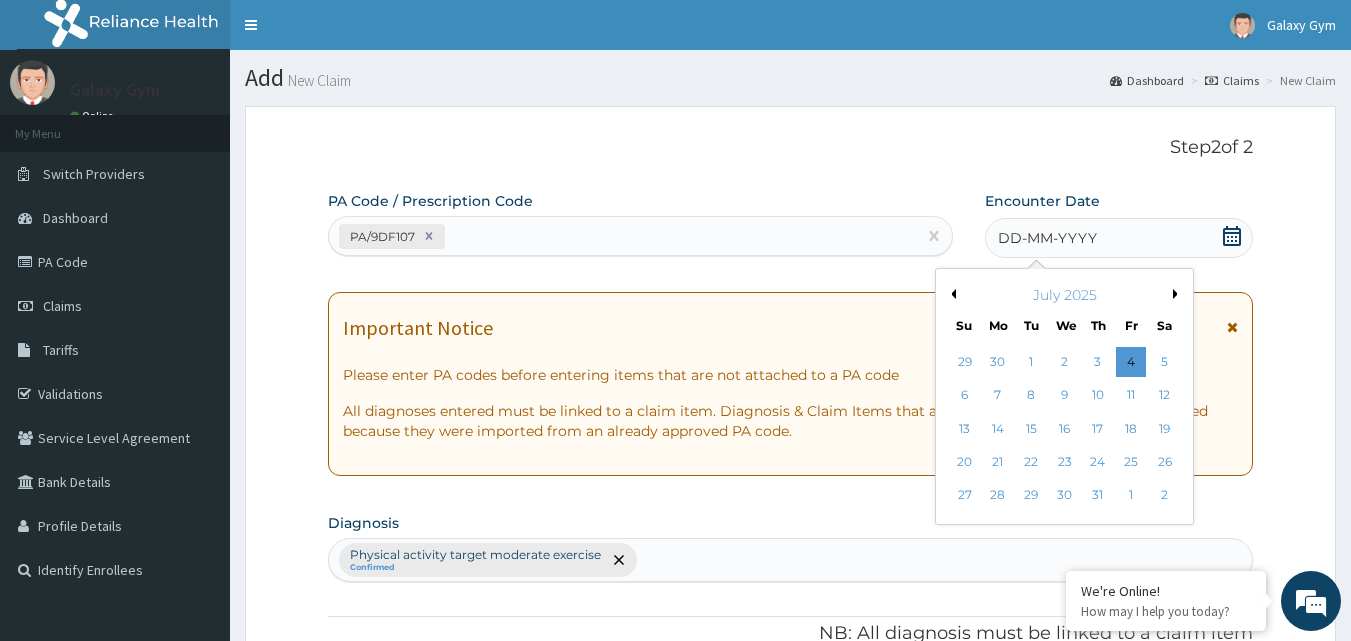 click on "10" at bounding box center [1098, 396] 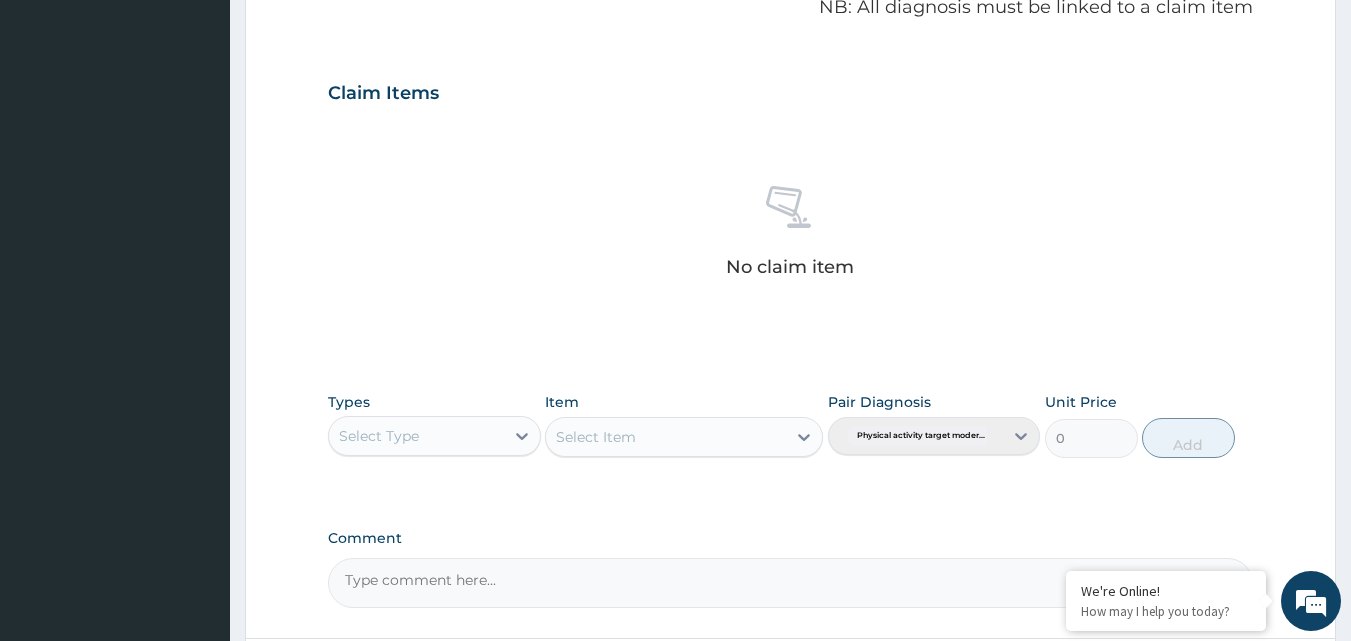 scroll, scrollTop: 700, scrollLeft: 0, axis: vertical 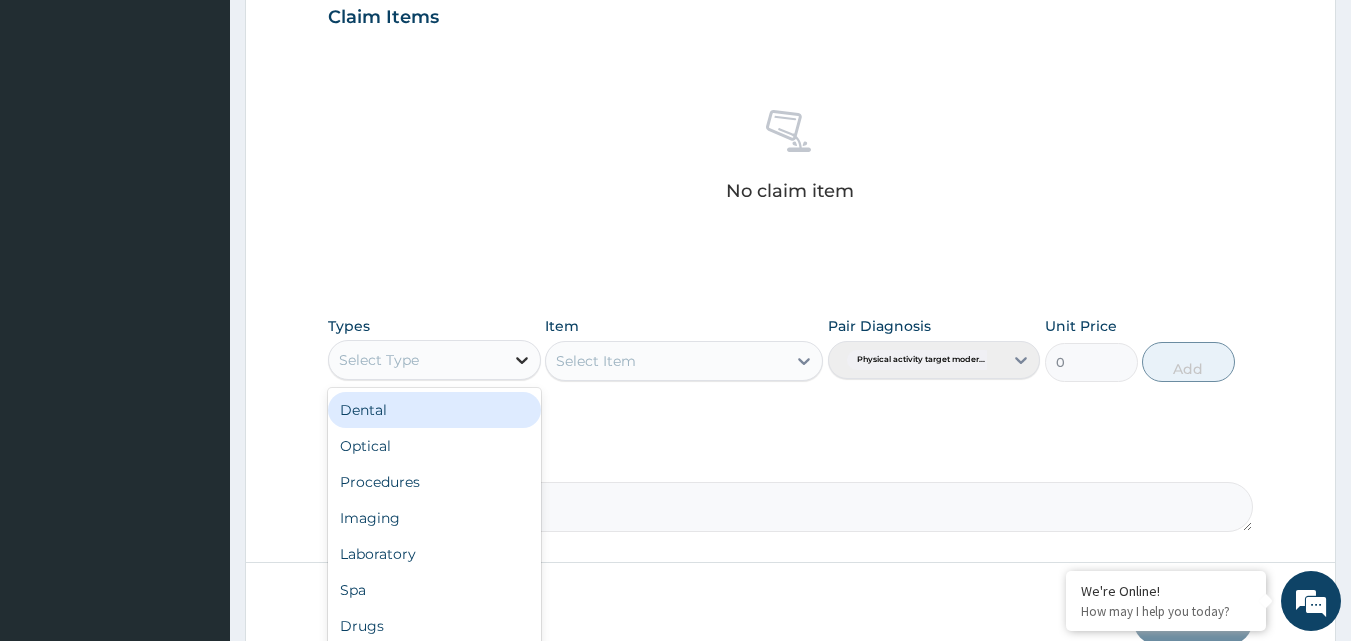 click 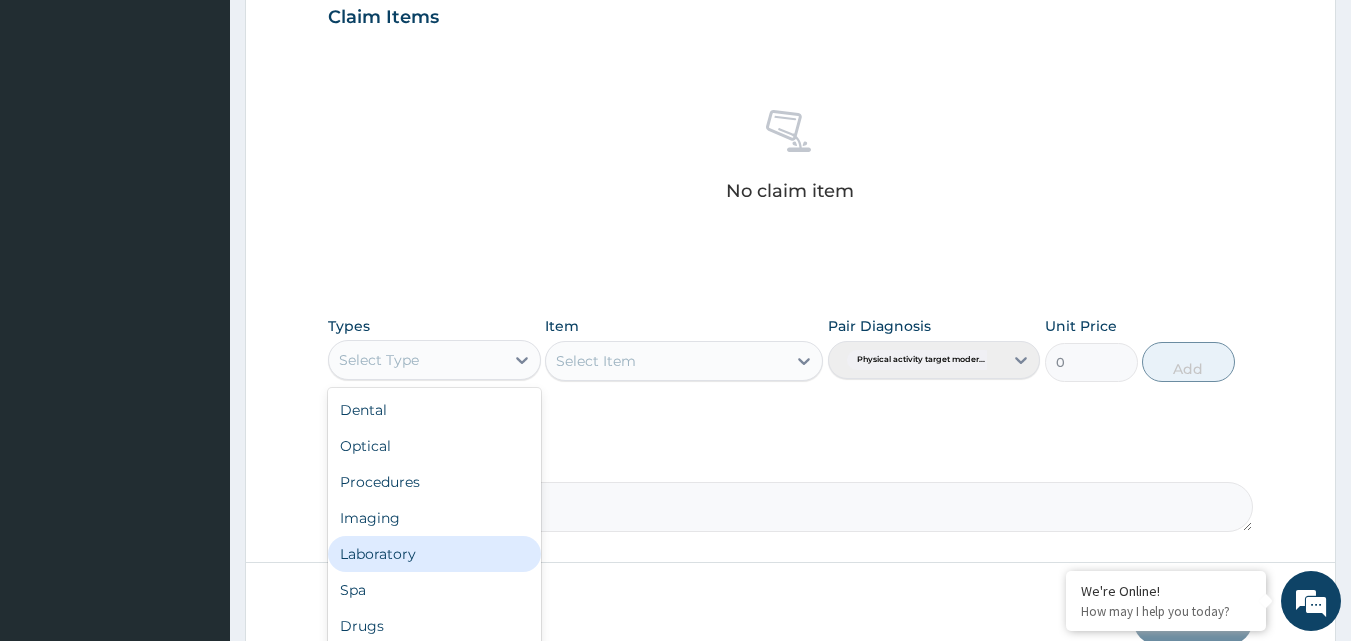 scroll, scrollTop: 68, scrollLeft: 0, axis: vertical 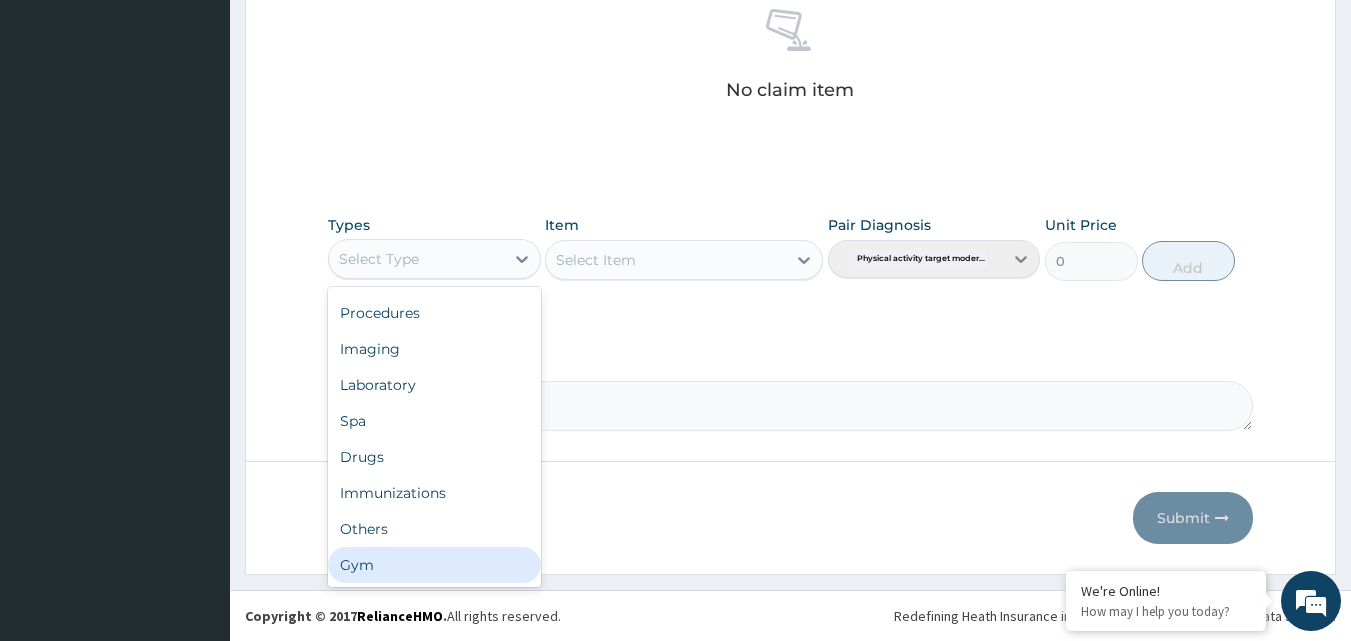 click on "Gym" at bounding box center [434, 565] 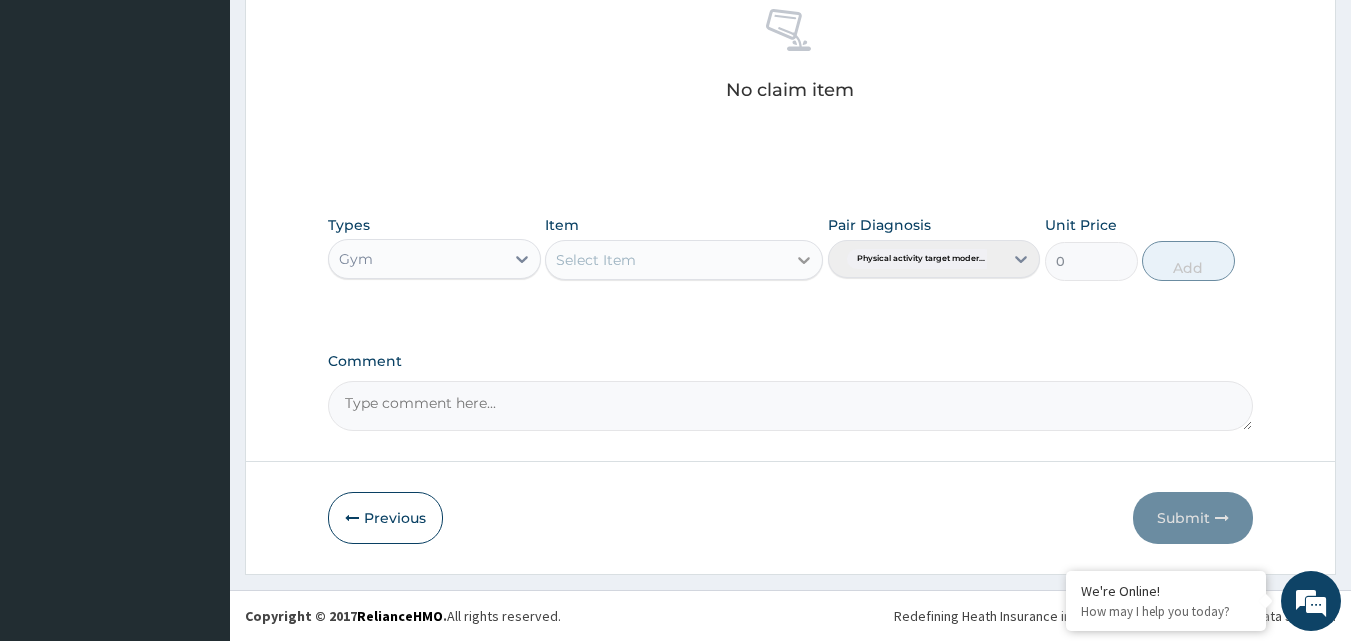click 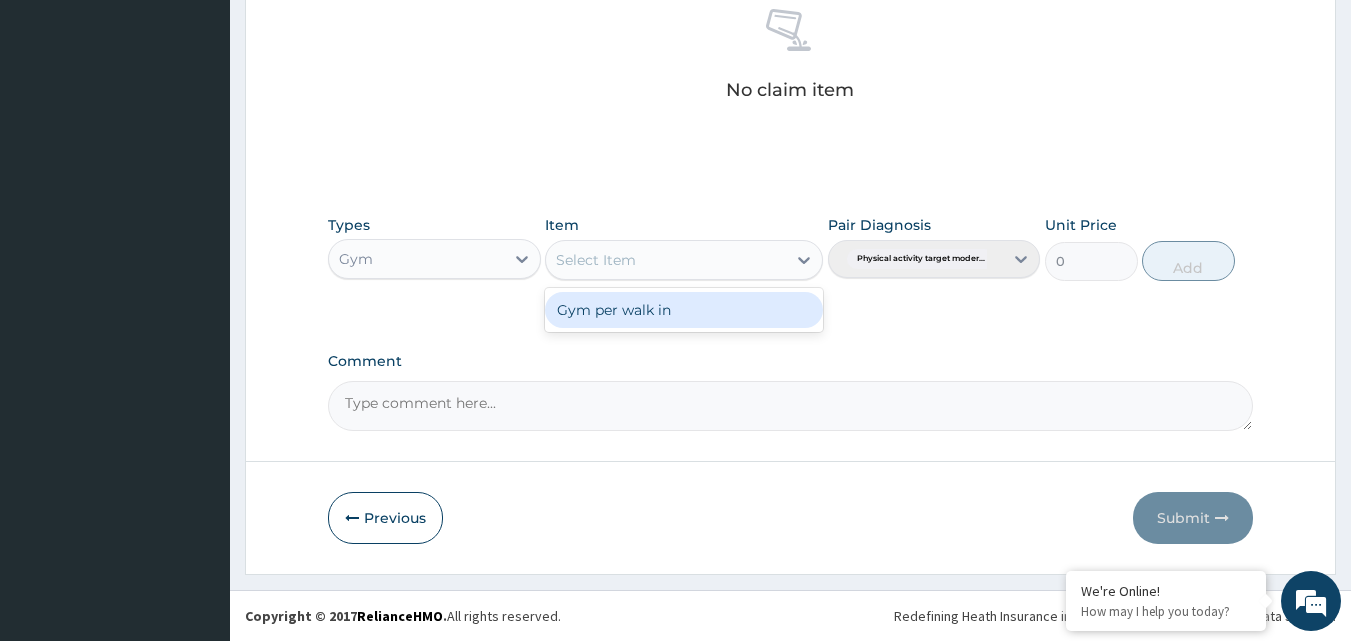click on "Gym per walk in" at bounding box center [684, 310] 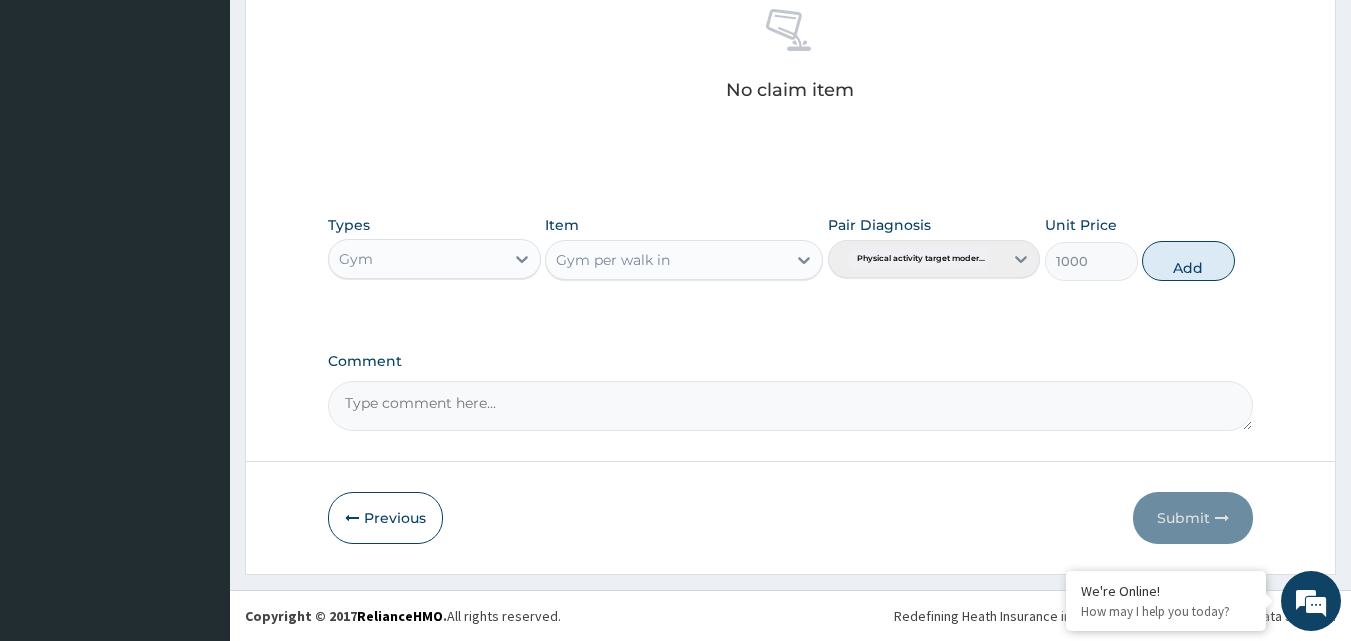 click on "Pair Diagnosis Physical activity target moder..." at bounding box center (934, 248) 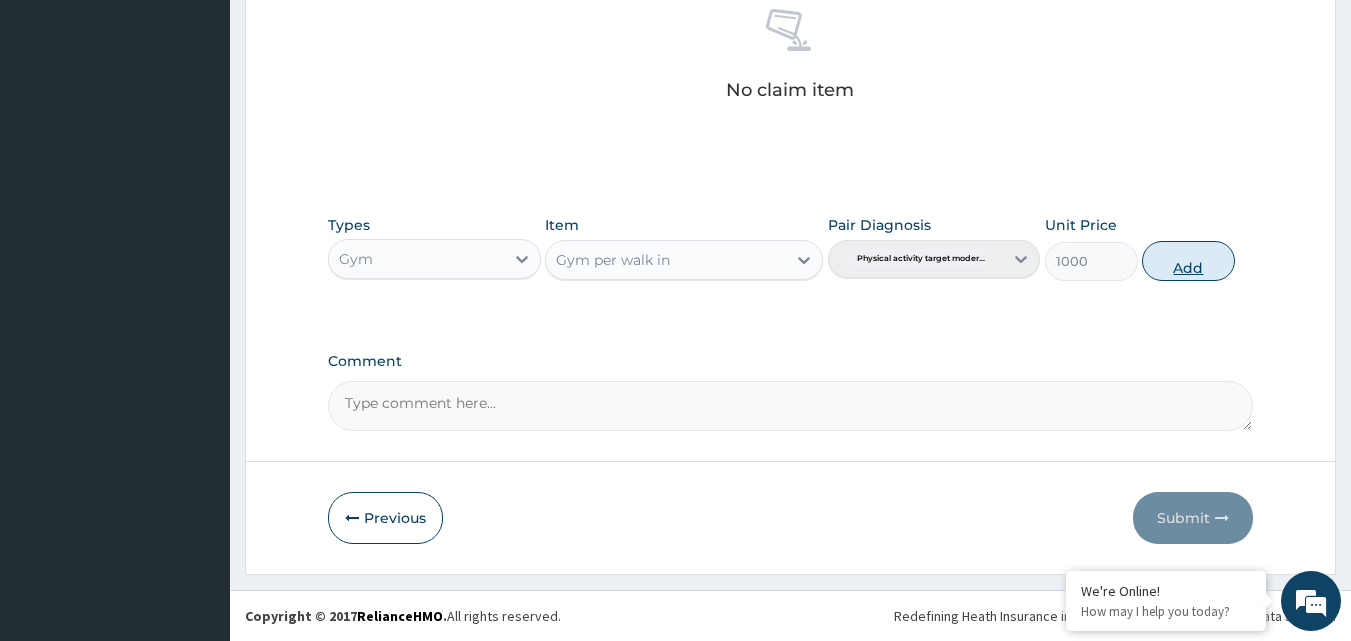click on "Add" at bounding box center [1188, 261] 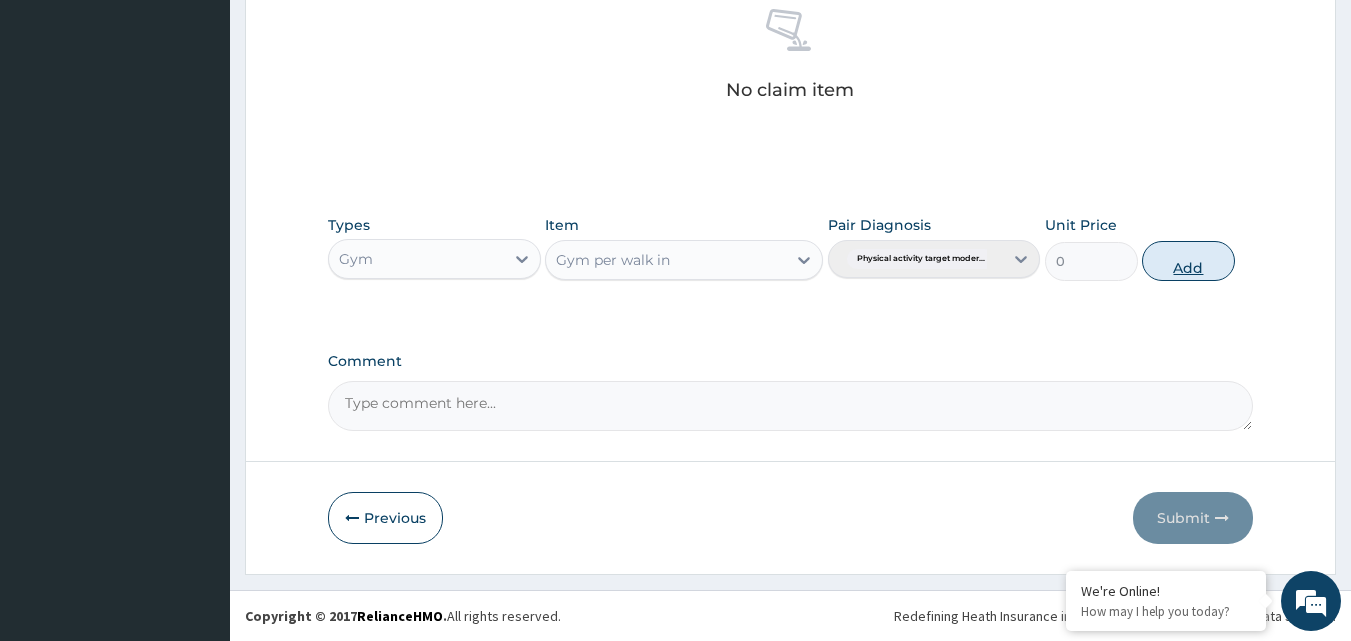 scroll, scrollTop: 721, scrollLeft: 0, axis: vertical 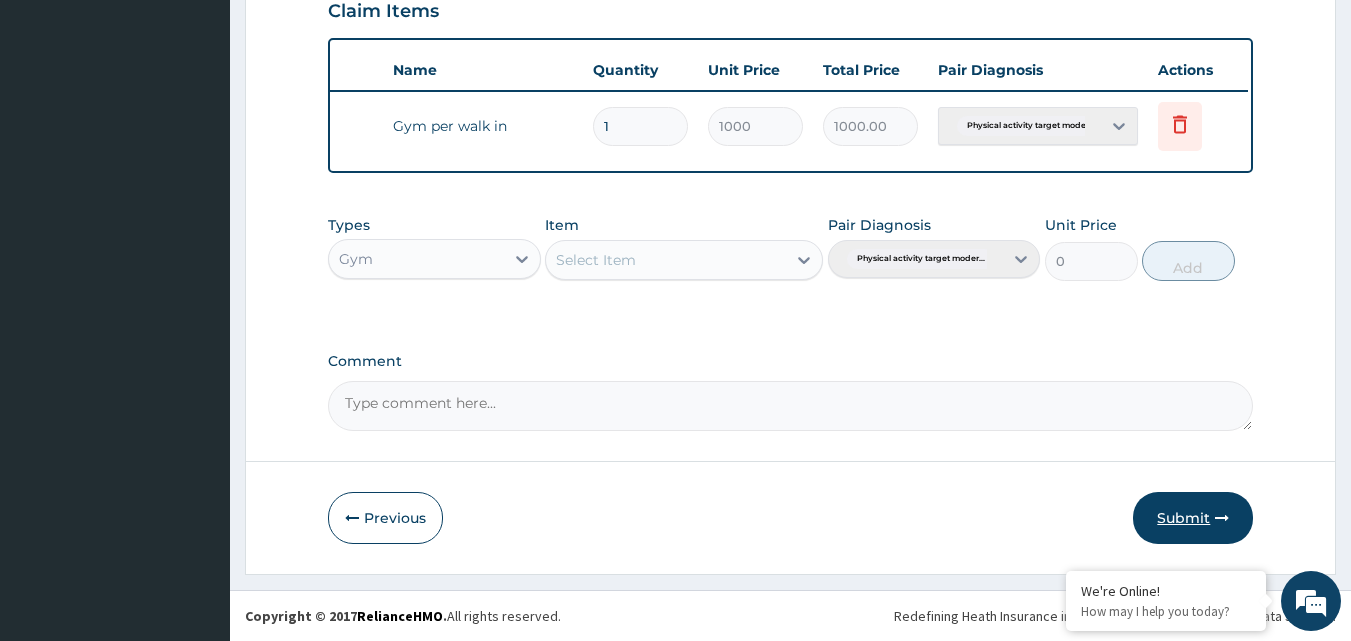 click on "Submit" at bounding box center [1193, 518] 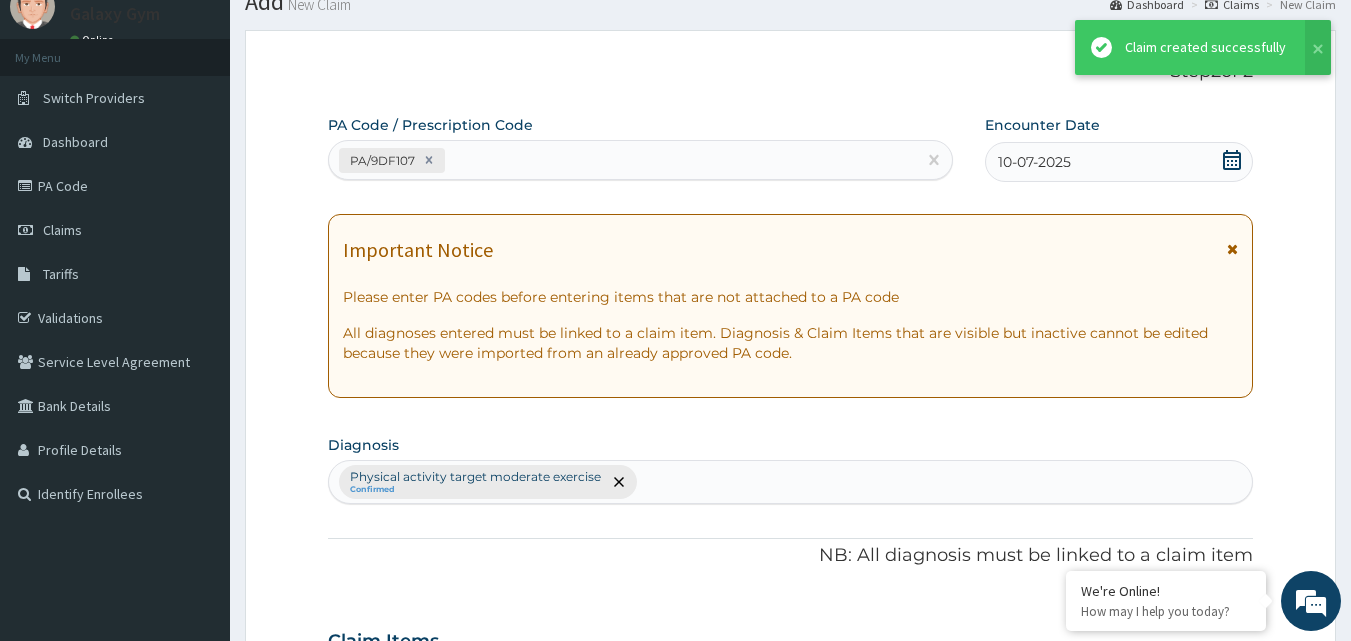 scroll, scrollTop: 721, scrollLeft: 0, axis: vertical 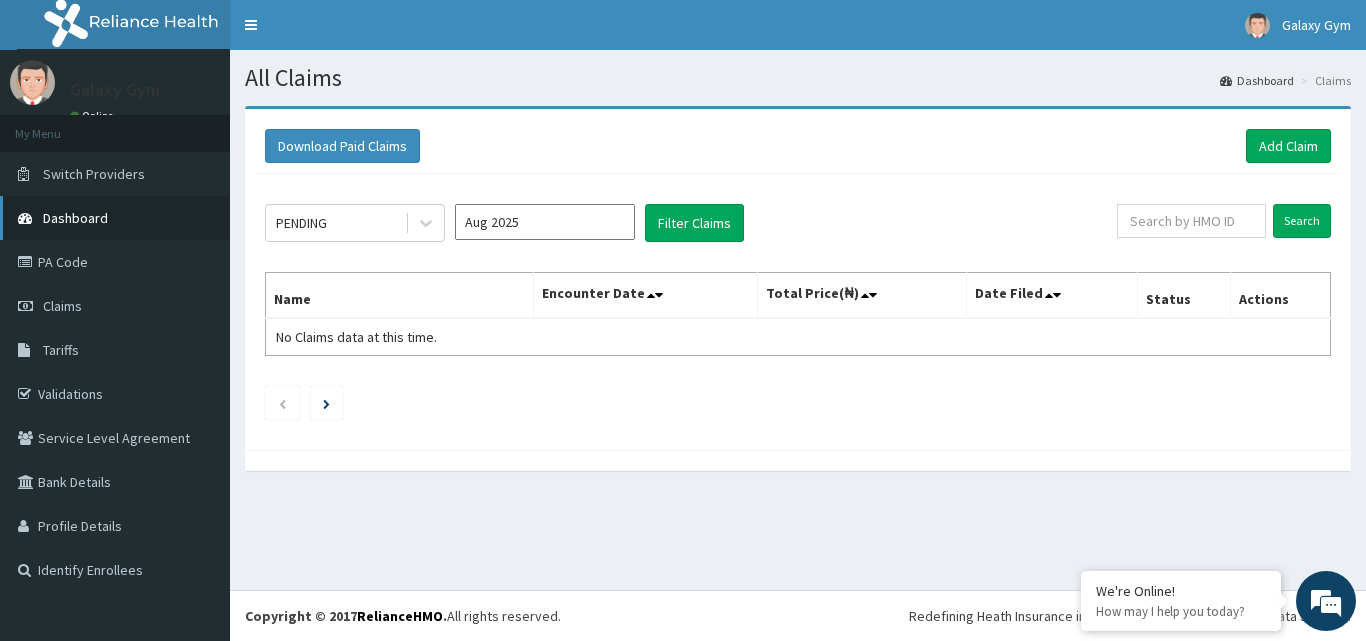 click on "Dashboard" at bounding box center (75, 218) 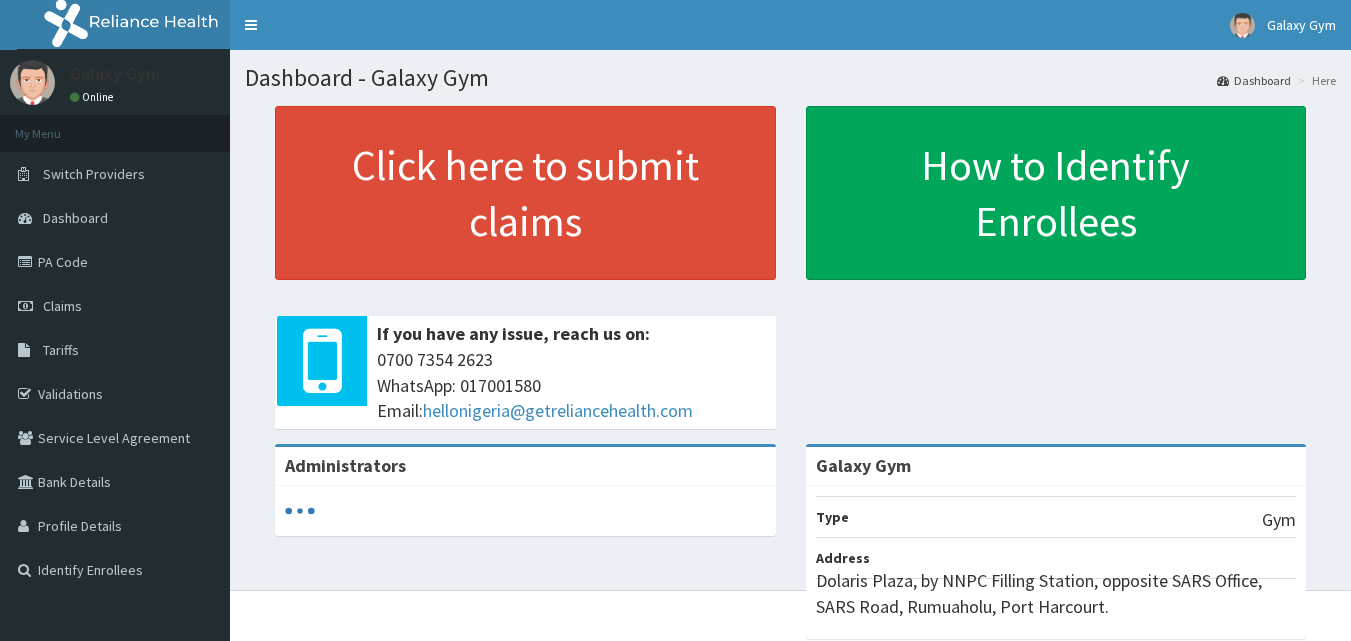 scroll, scrollTop: 0, scrollLeft: 0, axis: both 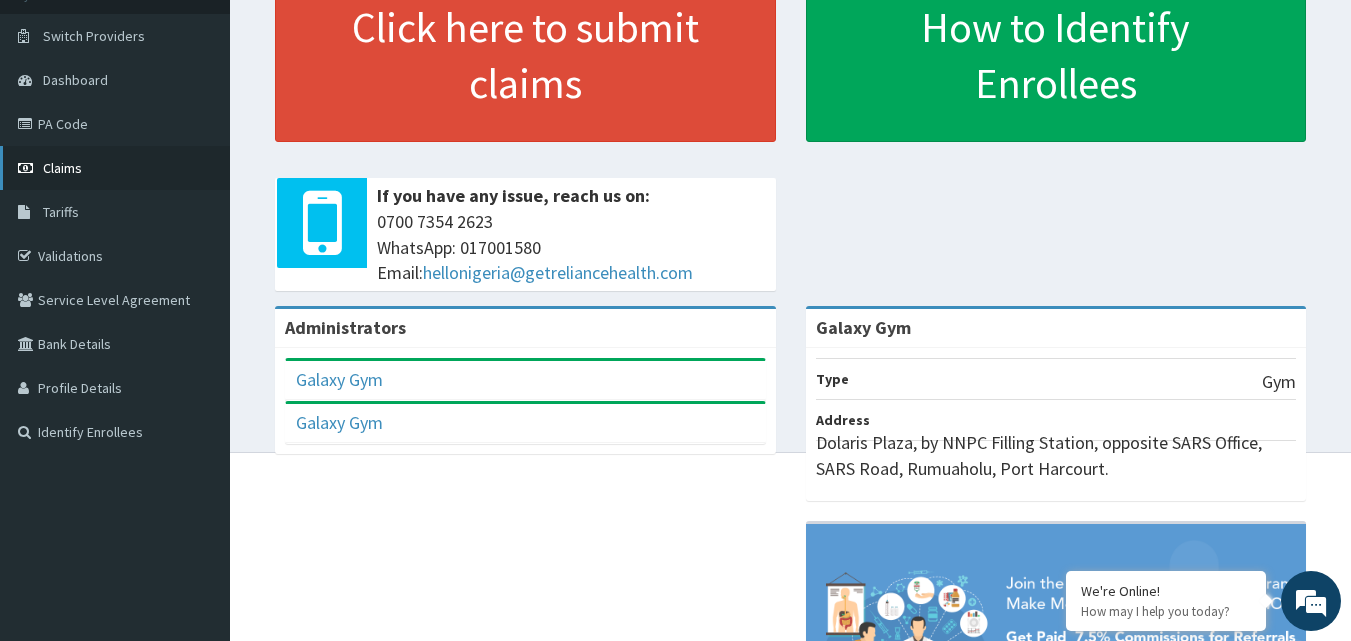 click on "Claims" at bounding box center (62, 168) 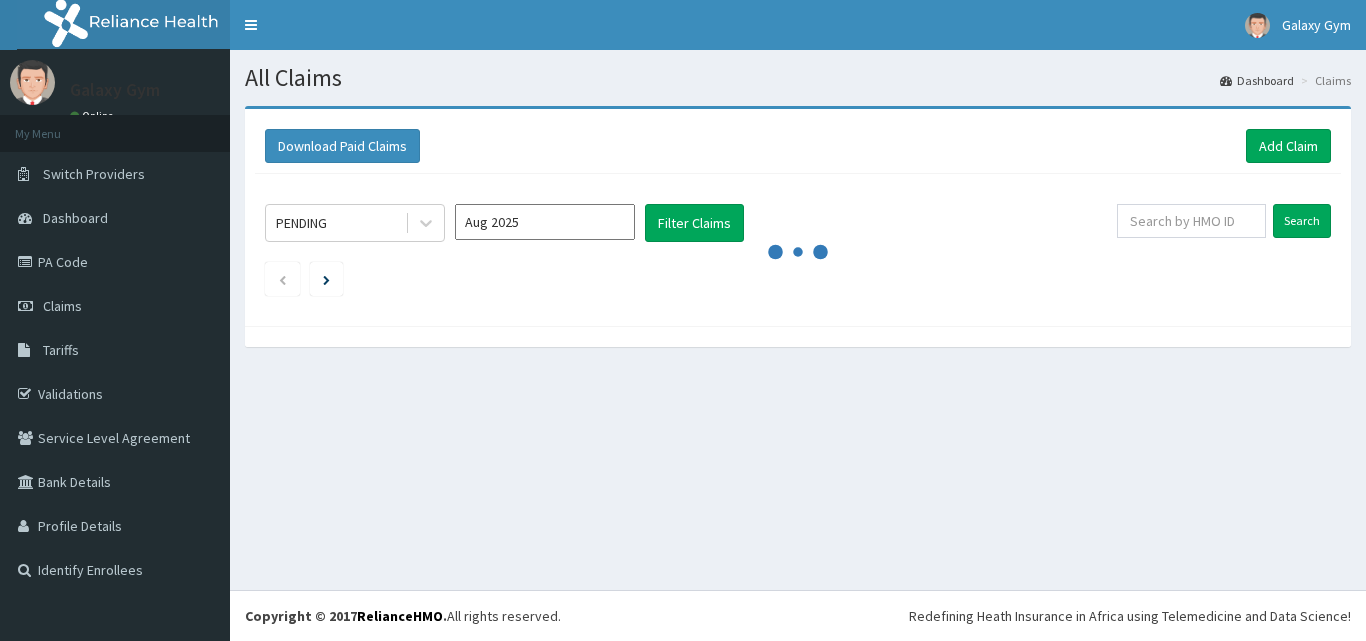 scroll, scrollTop: 0, scrollLeft: 0, axis: both 